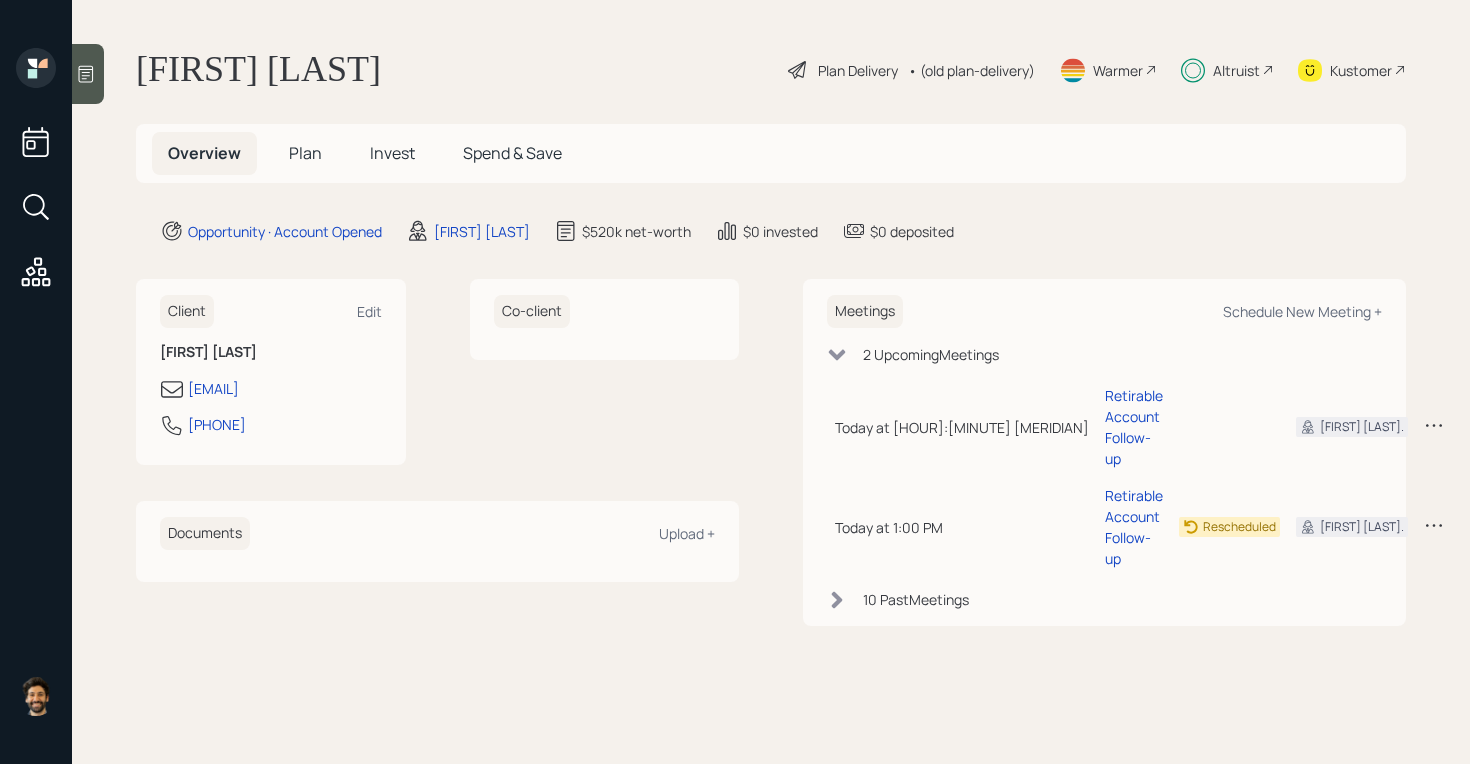 scroll, scrollTop: 0, scrollLeft: 0, axis: both 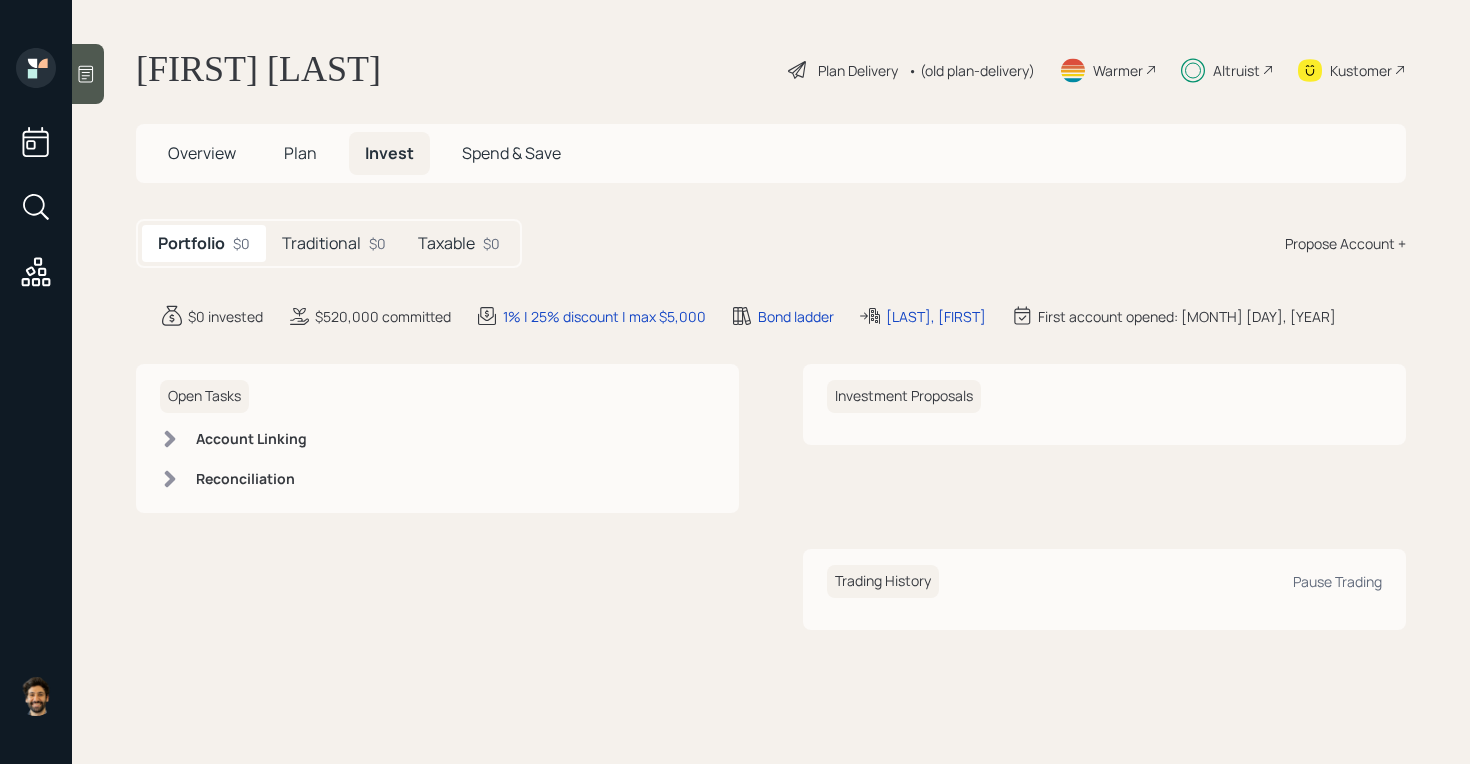 click on "Traditional" at bounding box center [321, 243] 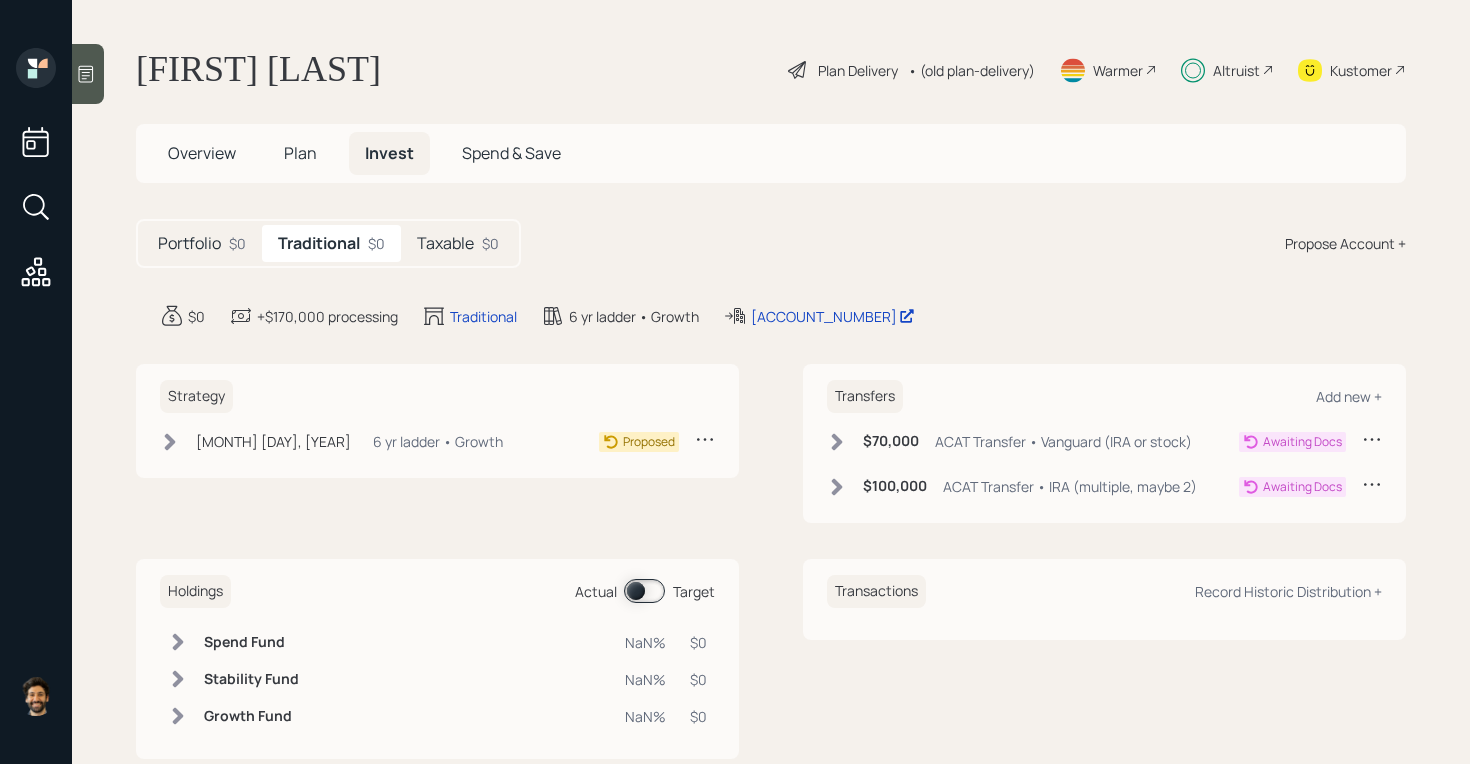 click on "Taxable" at bounding box center (189, 243) 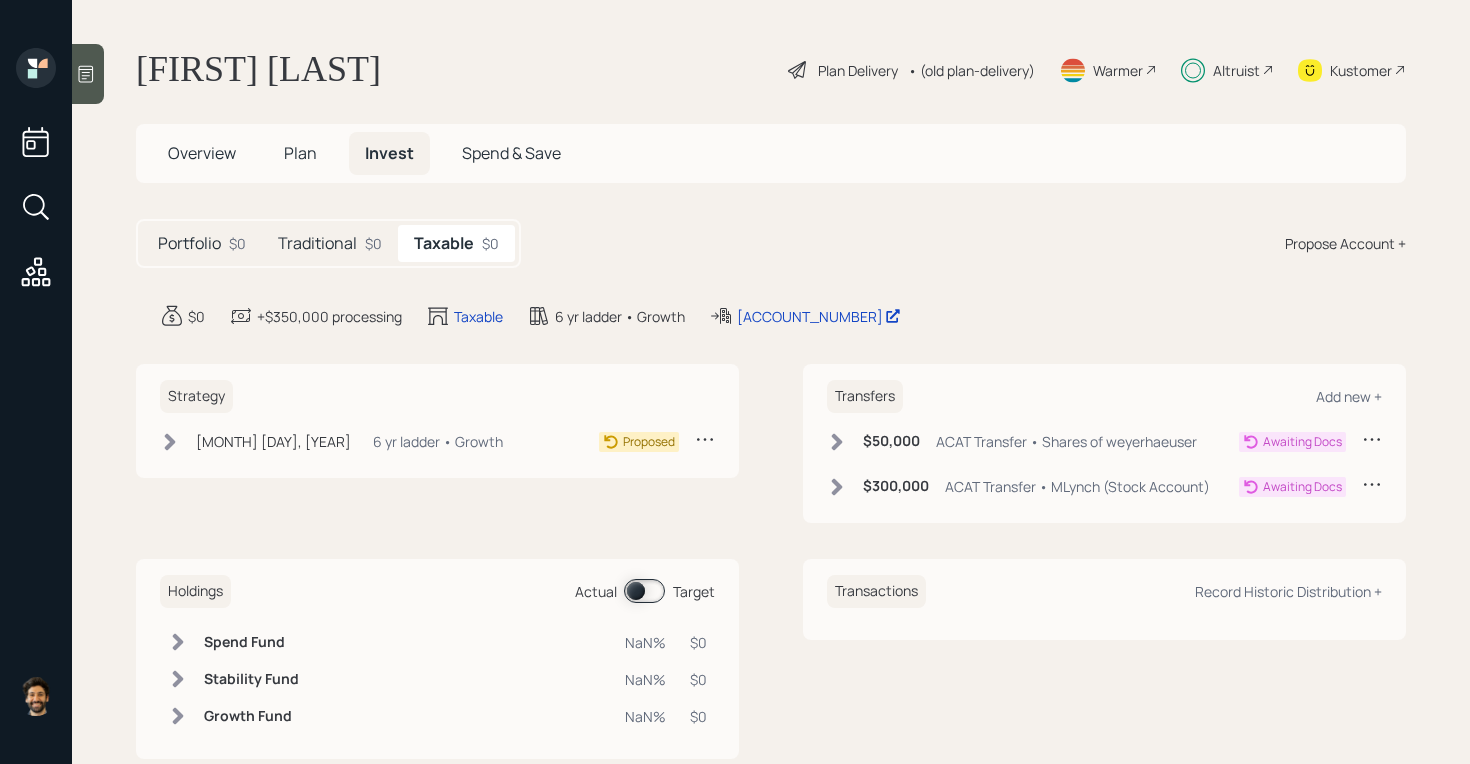 click on "Traditional" at bounding box center (189, 243) 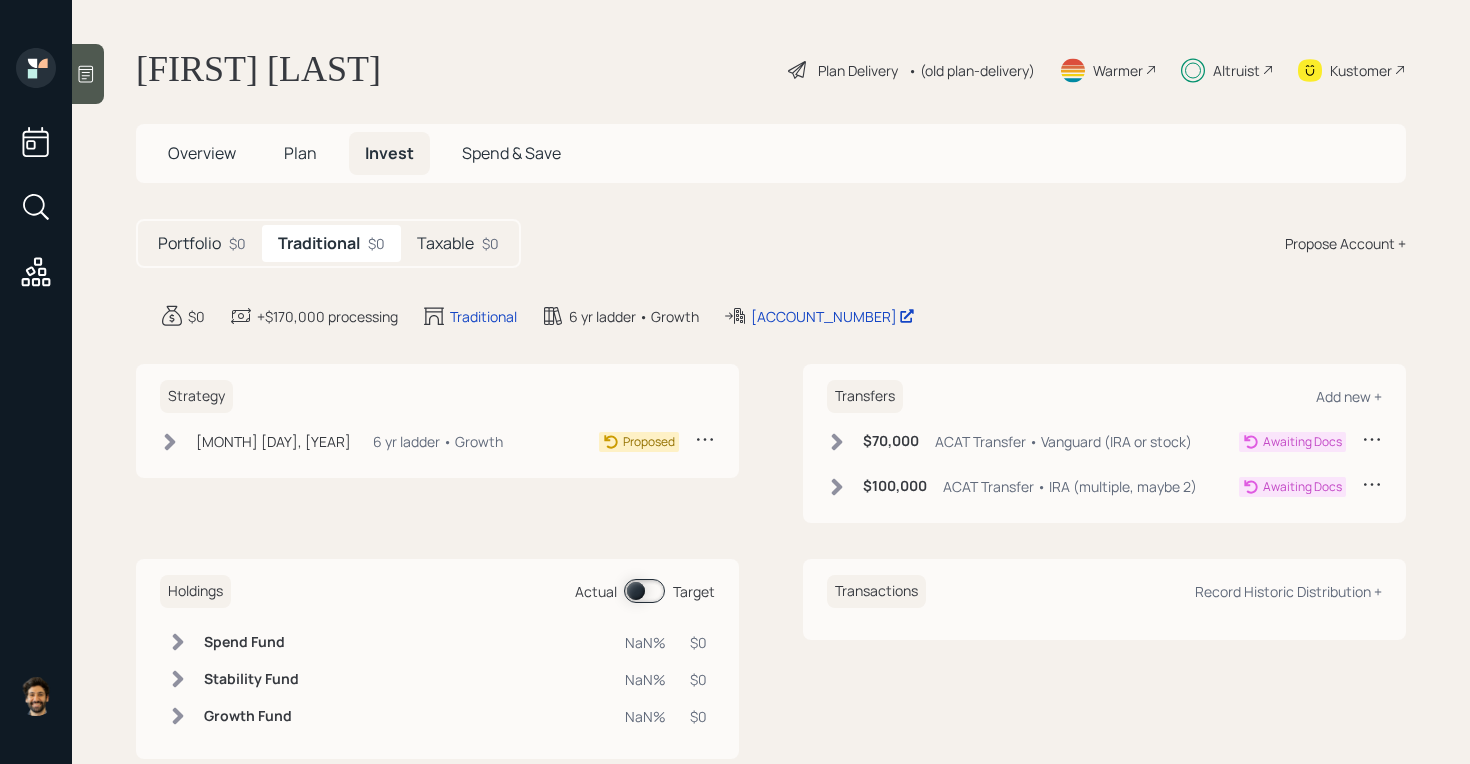 click on "Plan" at bounding box center [202, 153] 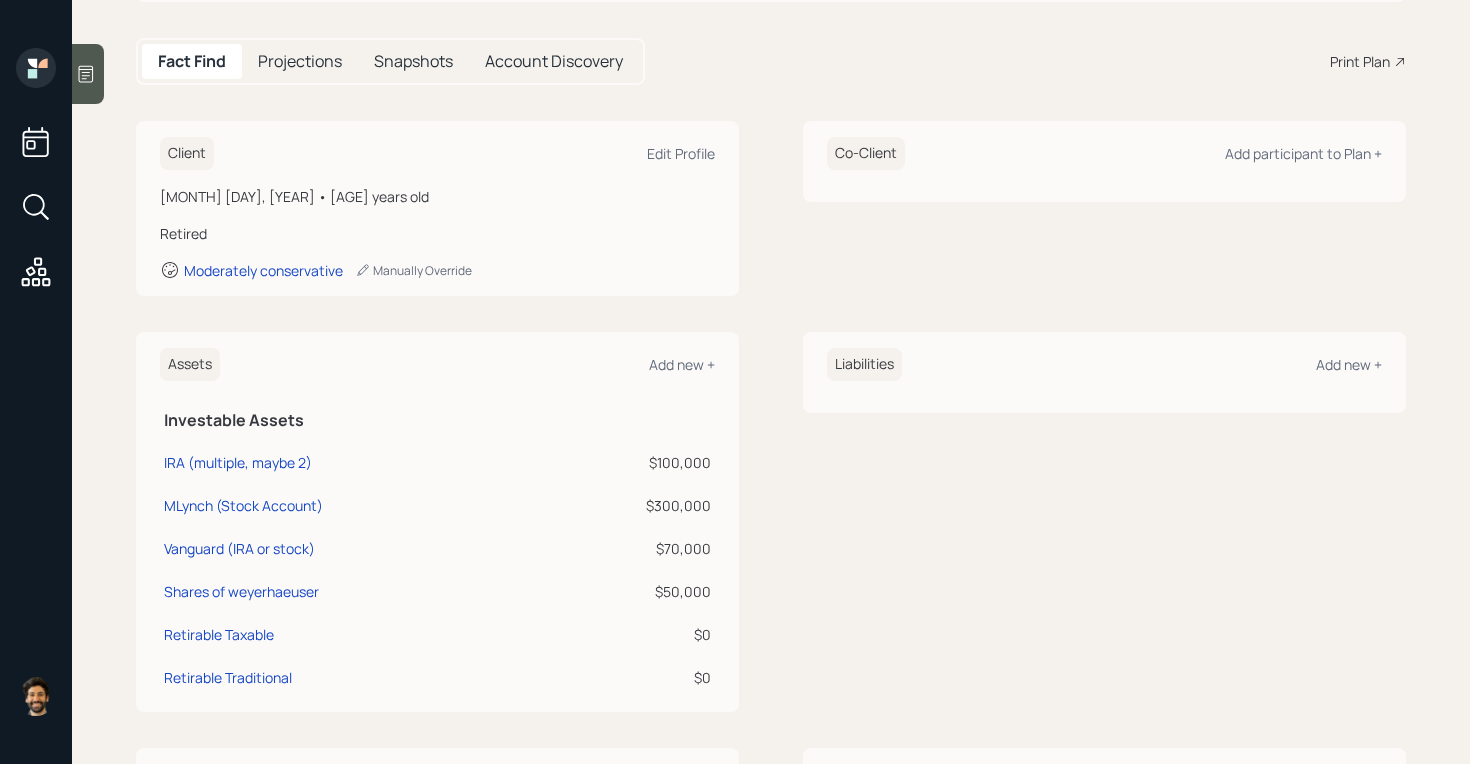 scroll, scrollTop: 230, scrollLeft: 0, axis: vertical 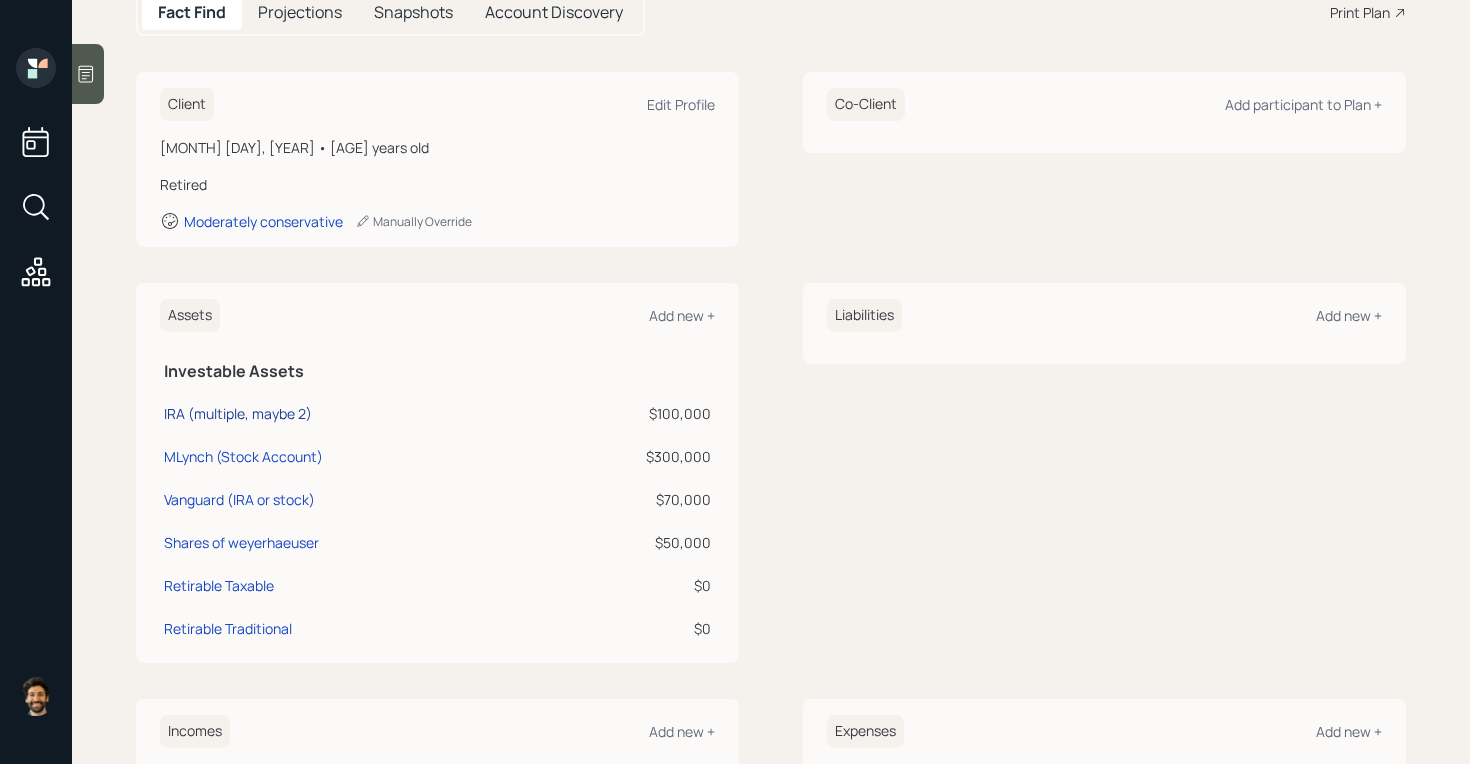 click on "IRA (multiple, maybe 2)" at bounding box center [238, 413] 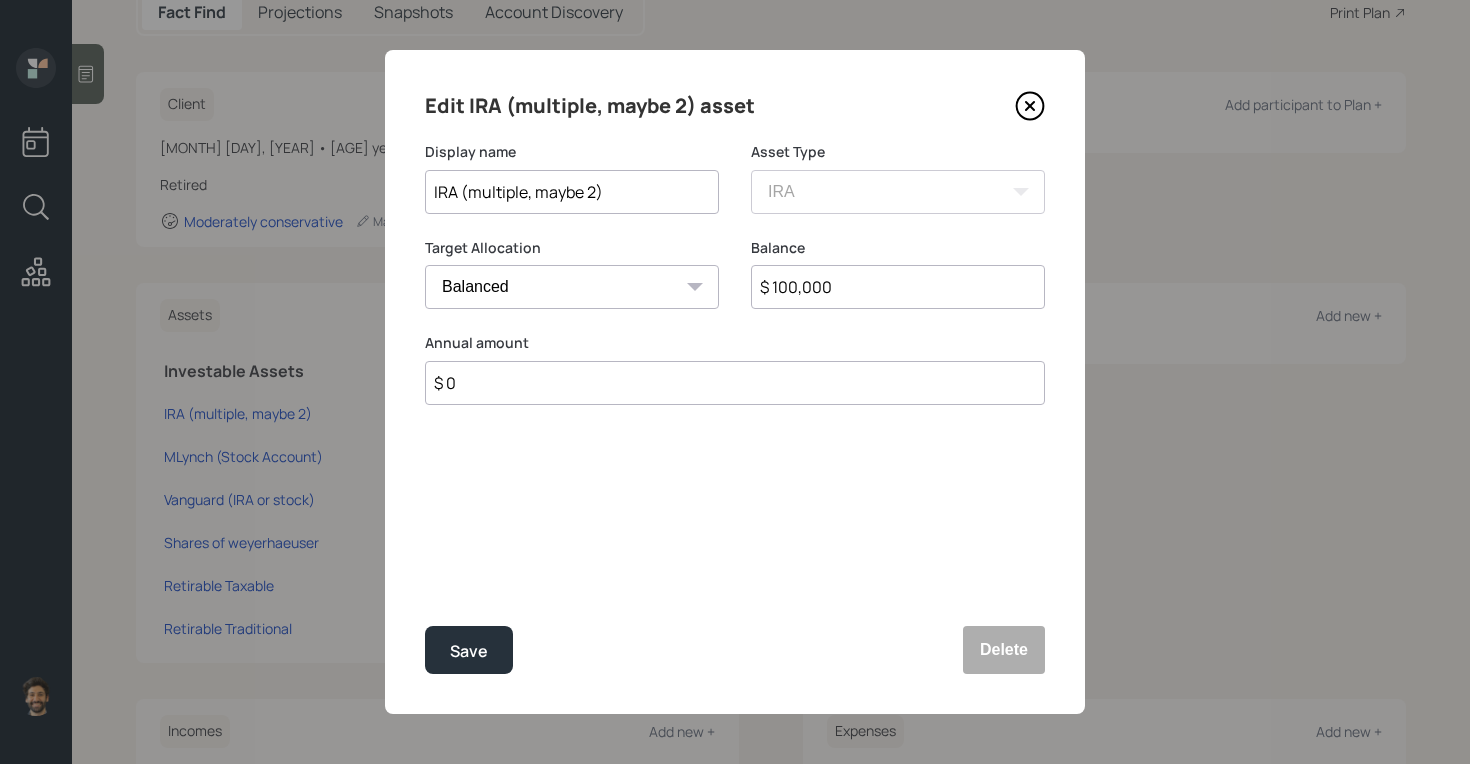 drag, startPoint x: 617, startPoint y: 184, endPoint x: 417, endPoint y: 193, distance: 200.2024 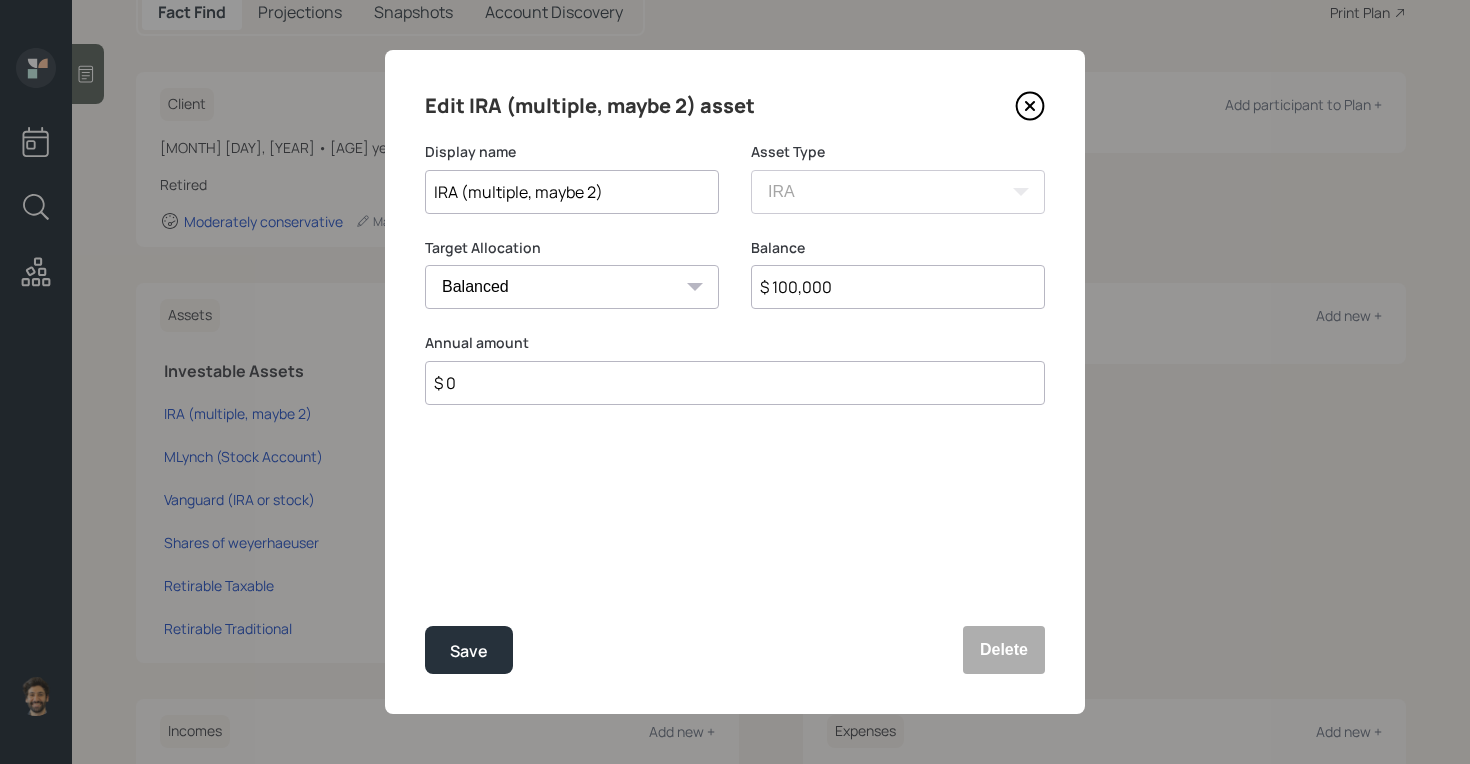click at bounding box center (1030, 106) 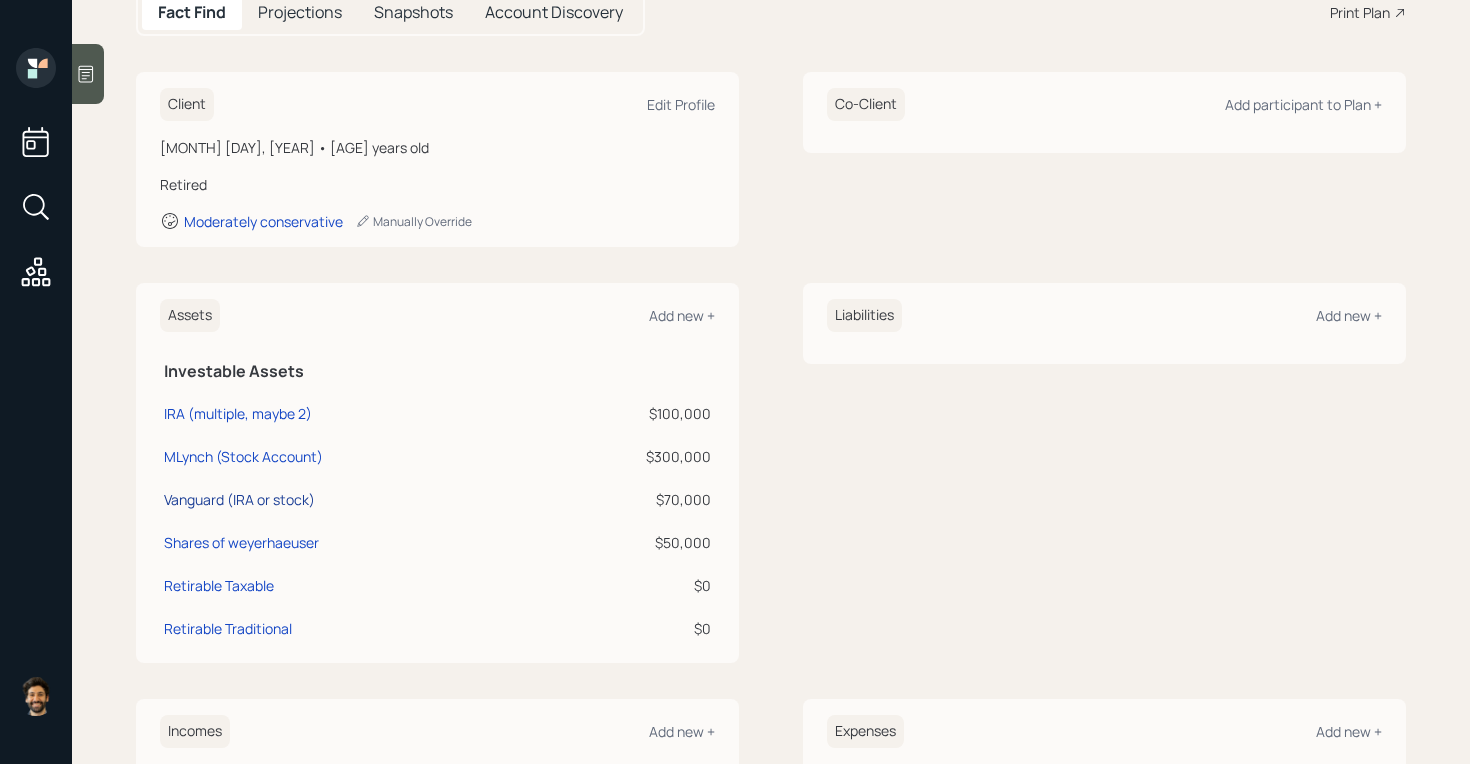 click on "Vanguard (IRA or stock)" at bounding box center (238, 413) 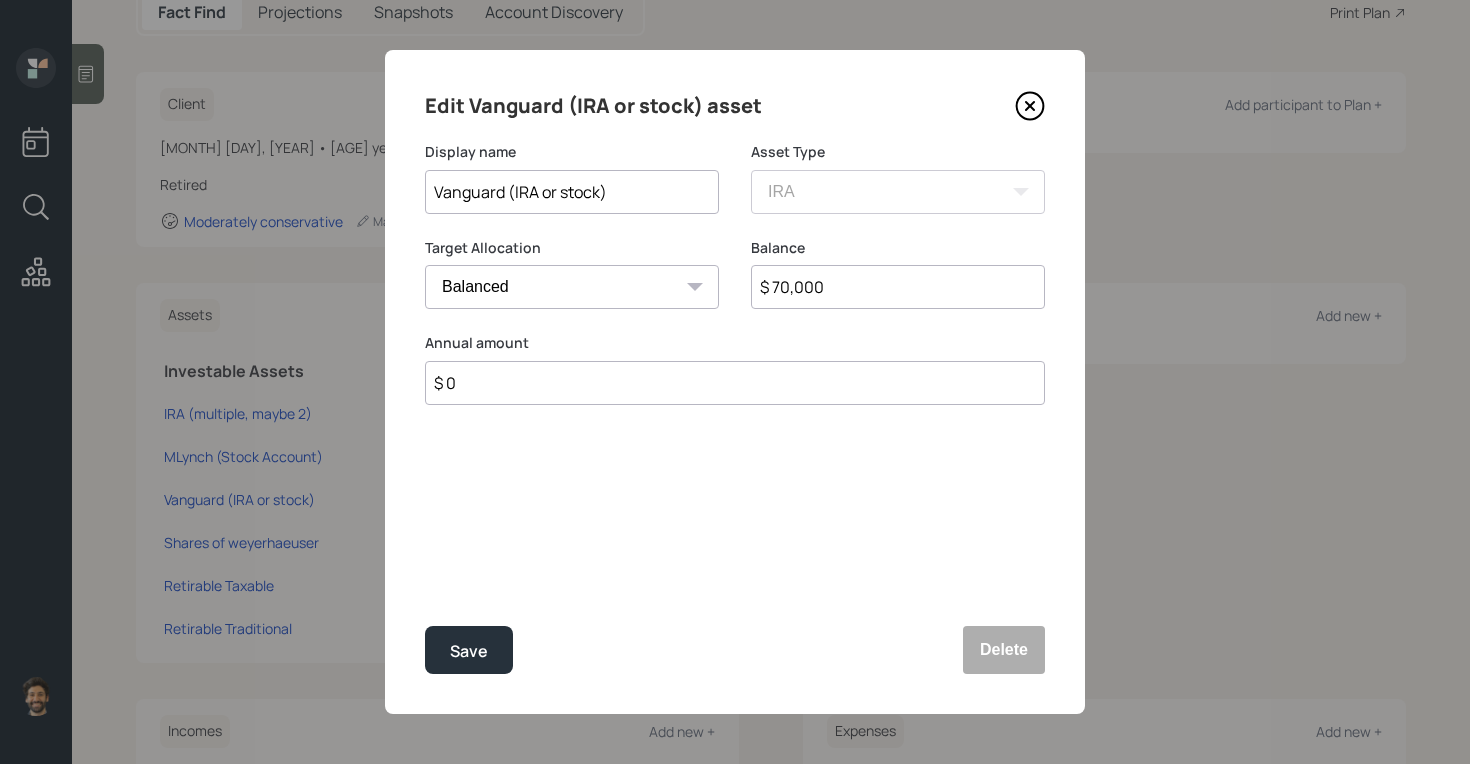 drag, startPoint x: 617, startPoint y: 188, endPoint x: 506, endPoint y: 189, distance: 111.0045 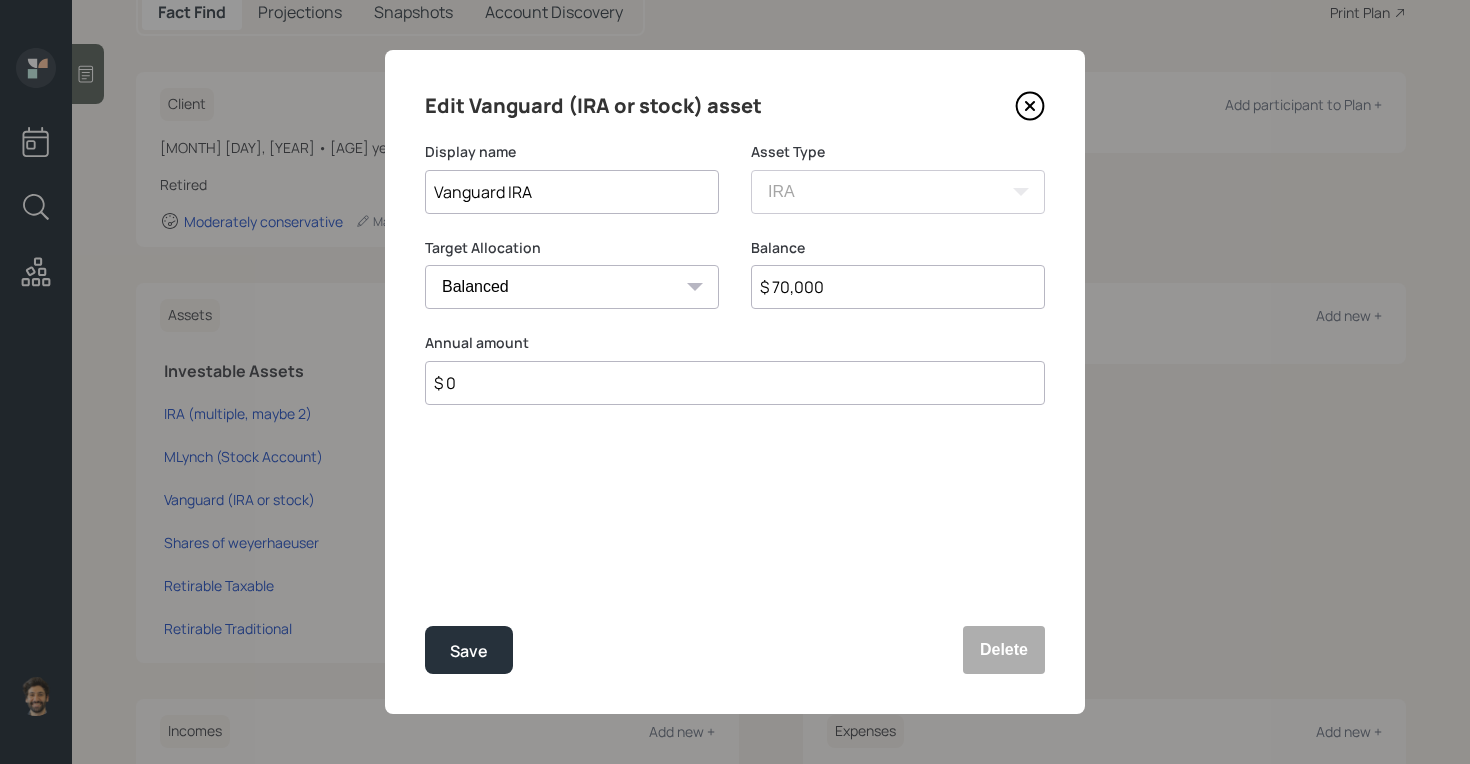 type on "Vanguard IRA" 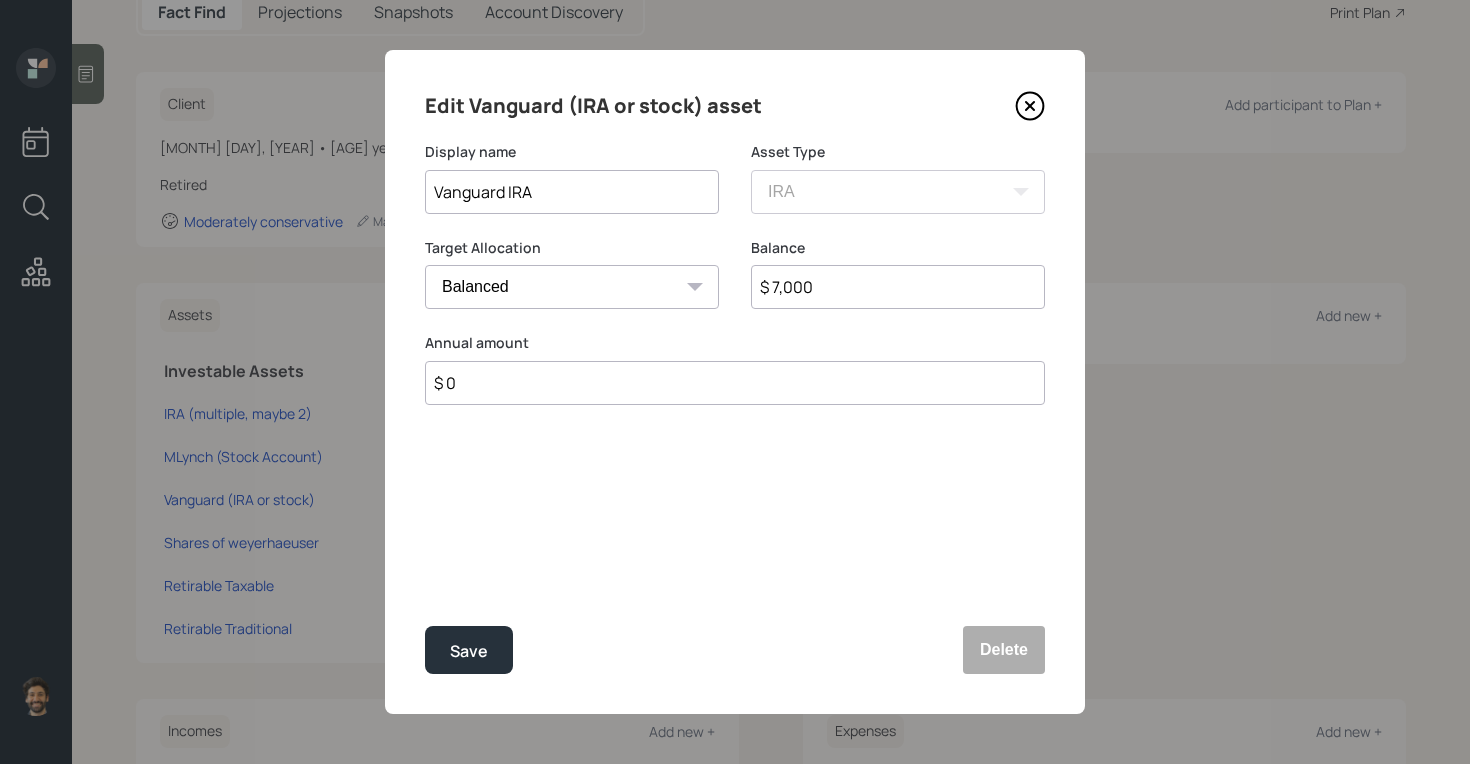 click on "$ 7,000" at bounding box center (898, 287) 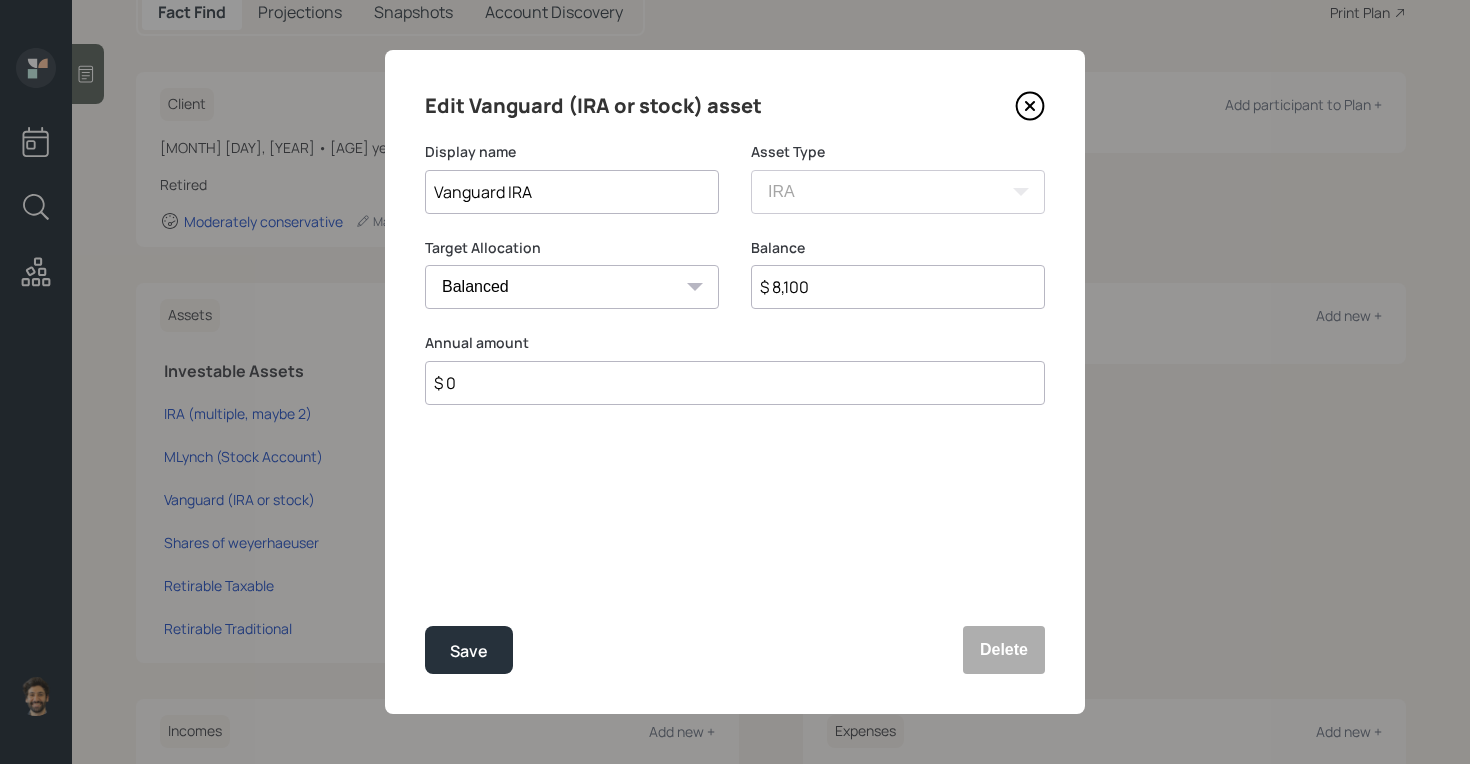 type on "$ 8,100" 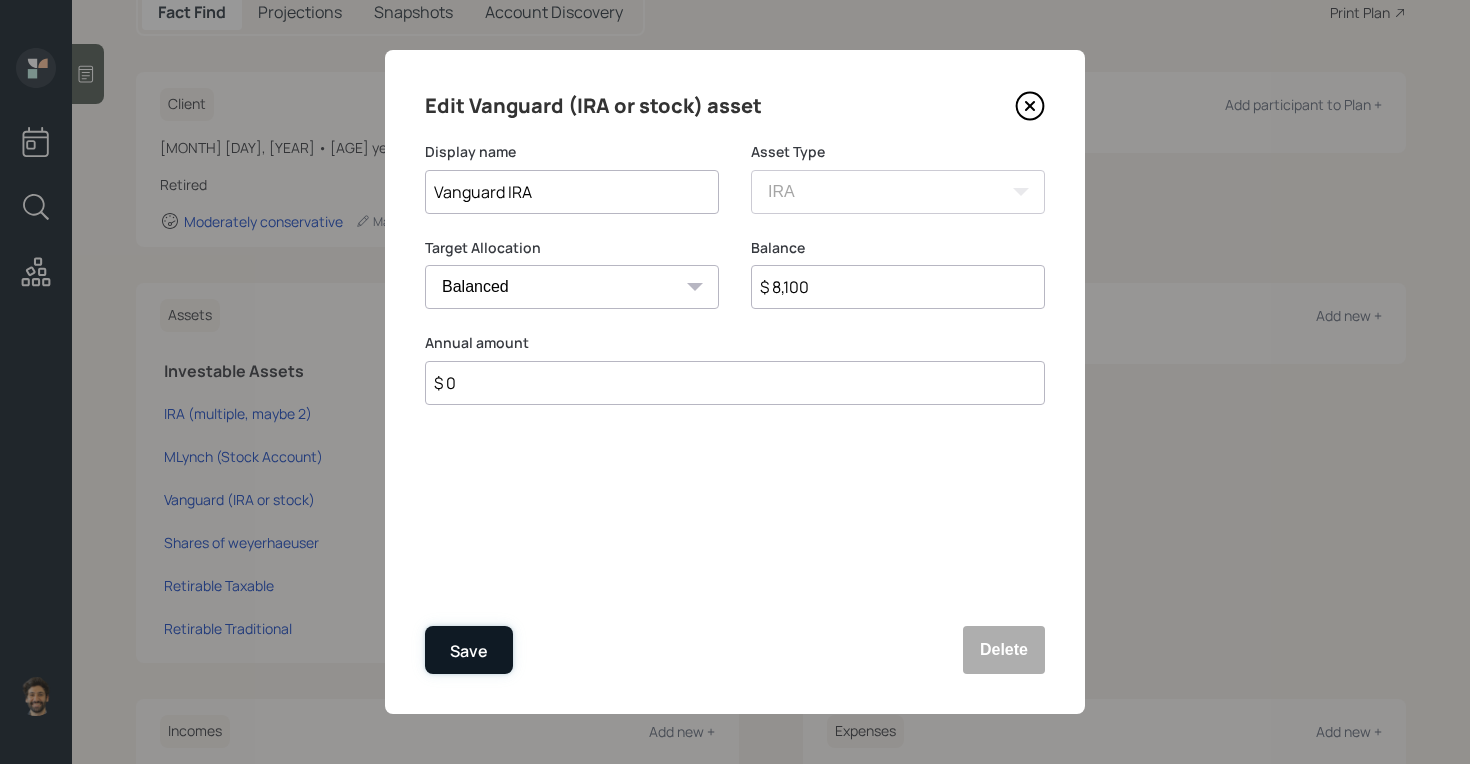 click on "Save" at bounding box center [469, 650] 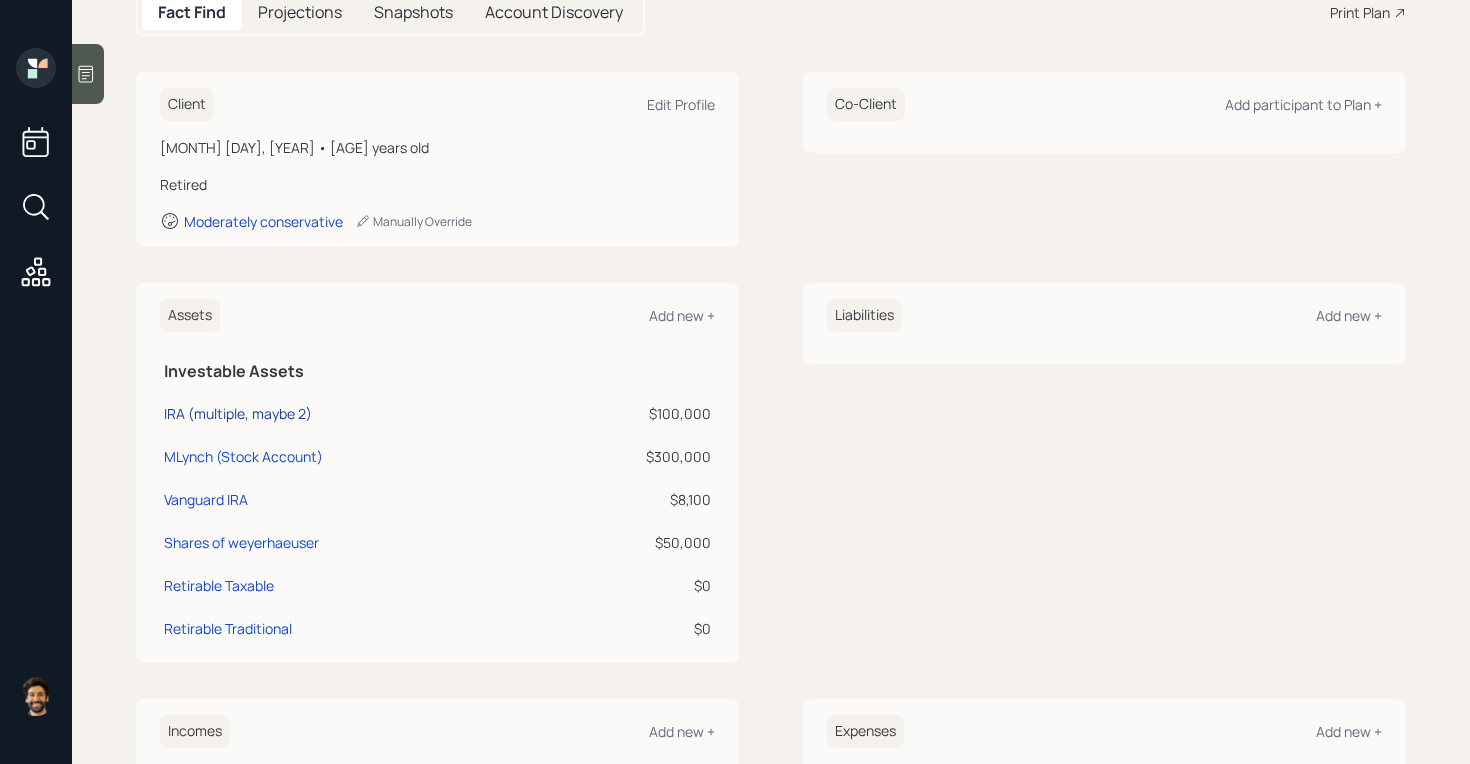 click on "IRA (multiple, maybe 2)" at bounding box center (238, 413) 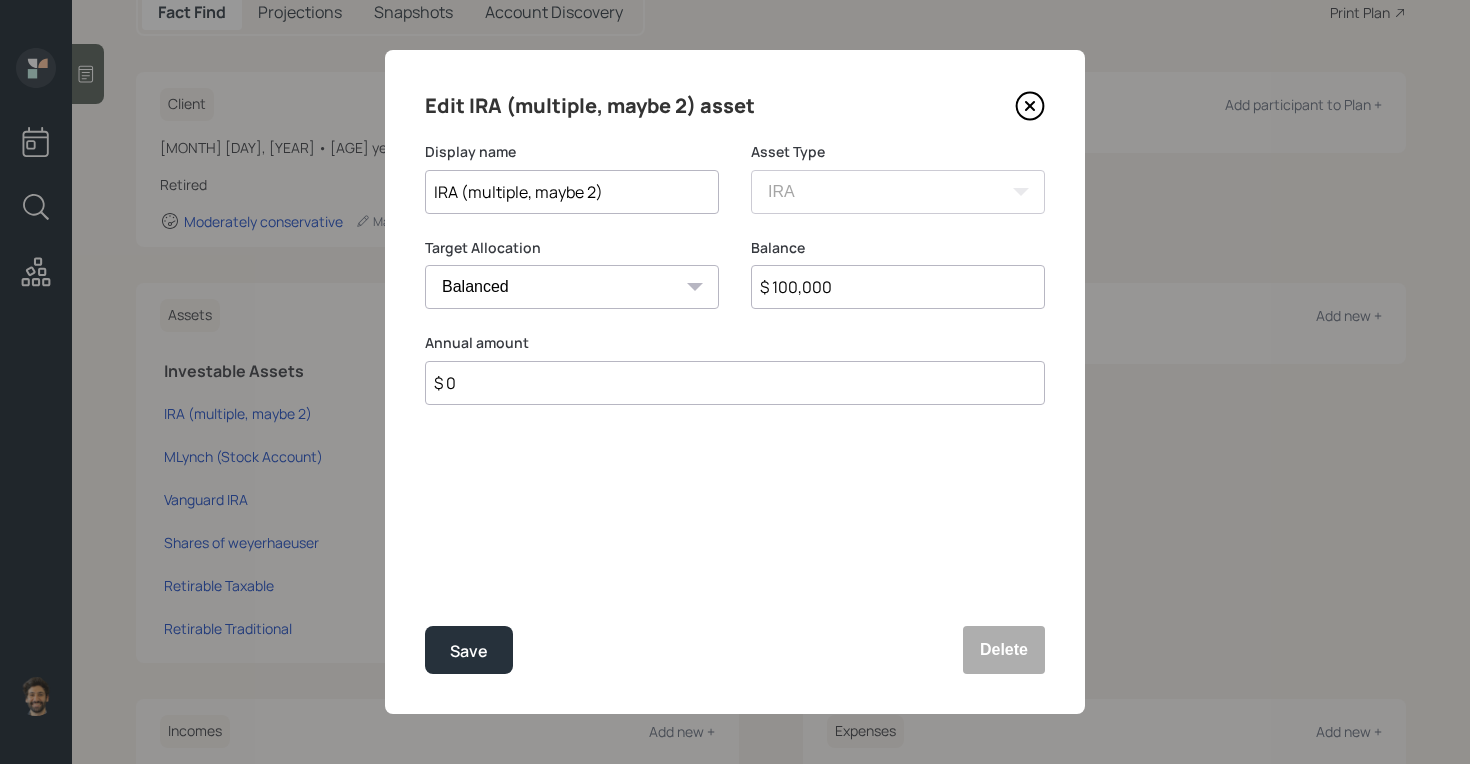 click on "$ 100,000" at bounding box center (898, 287) 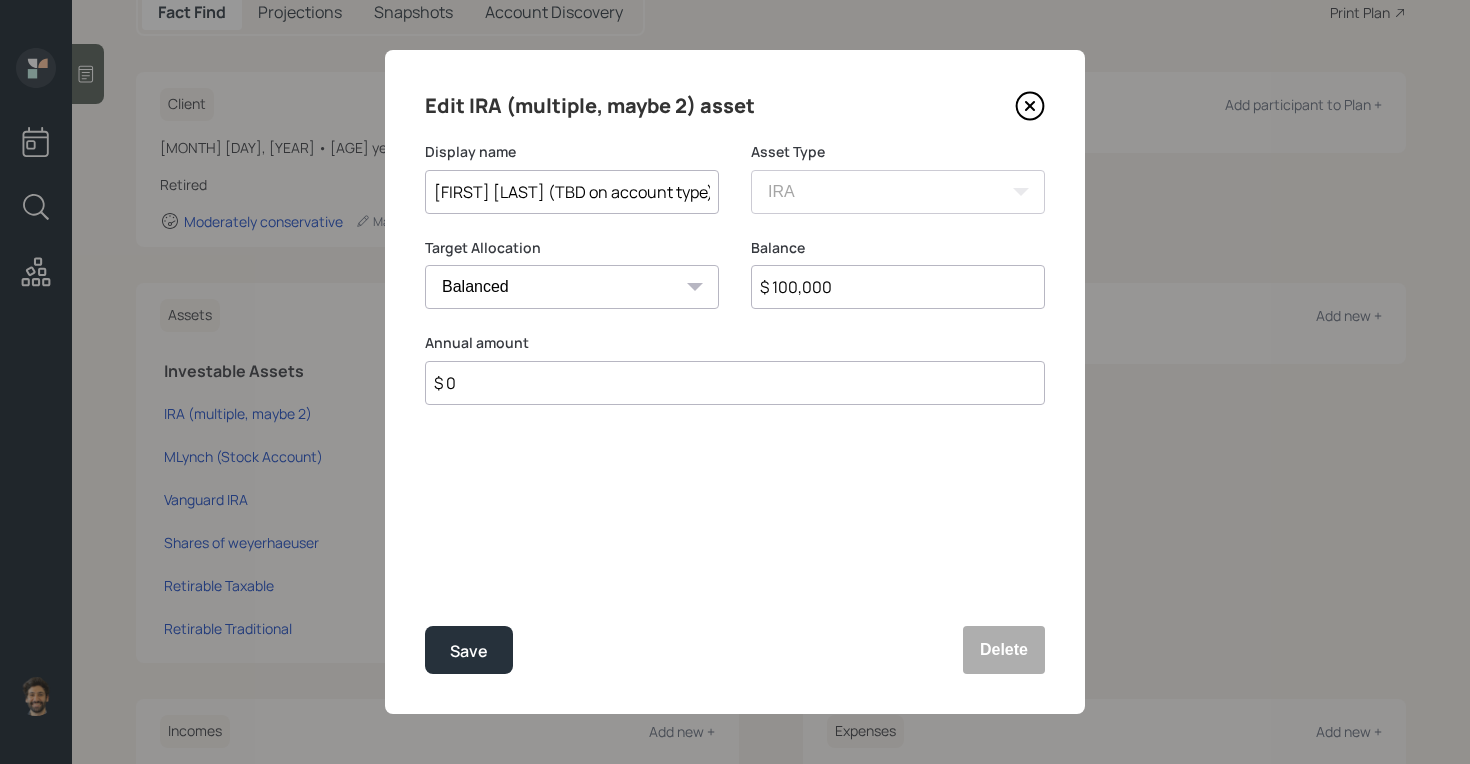 type on "Frank Temp (TBD on account type)" 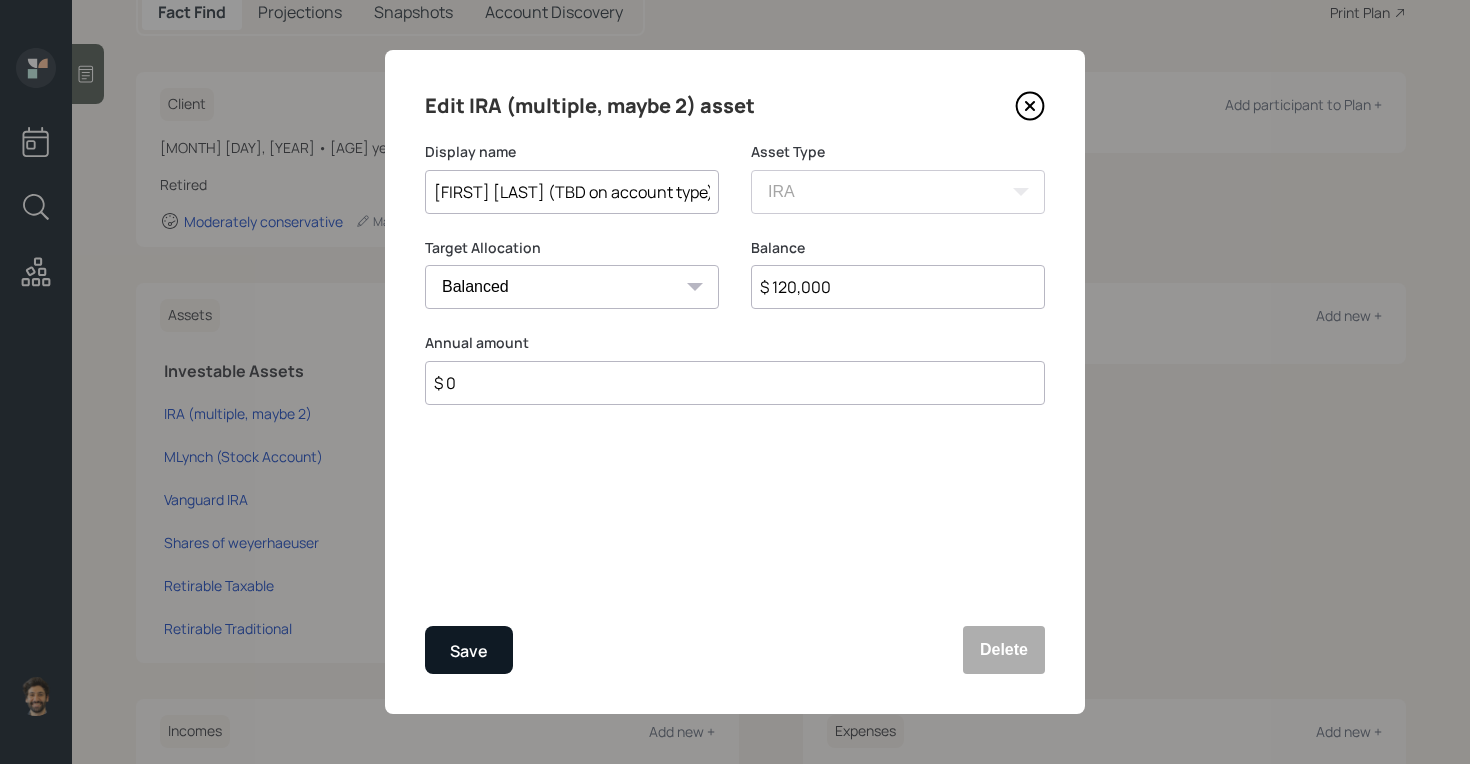 type on "$ 120,000" 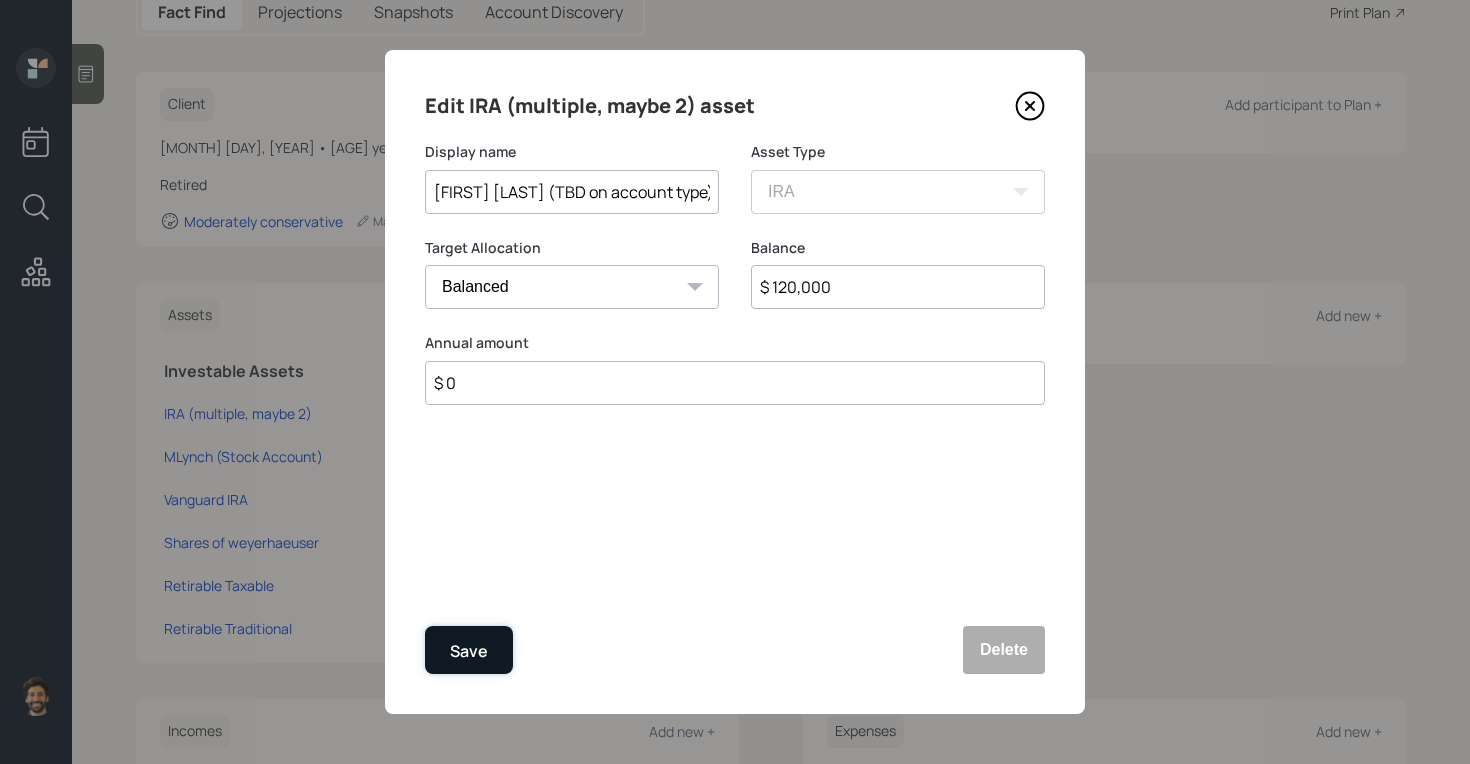 click on "Save" at bounding box center (469, 650) 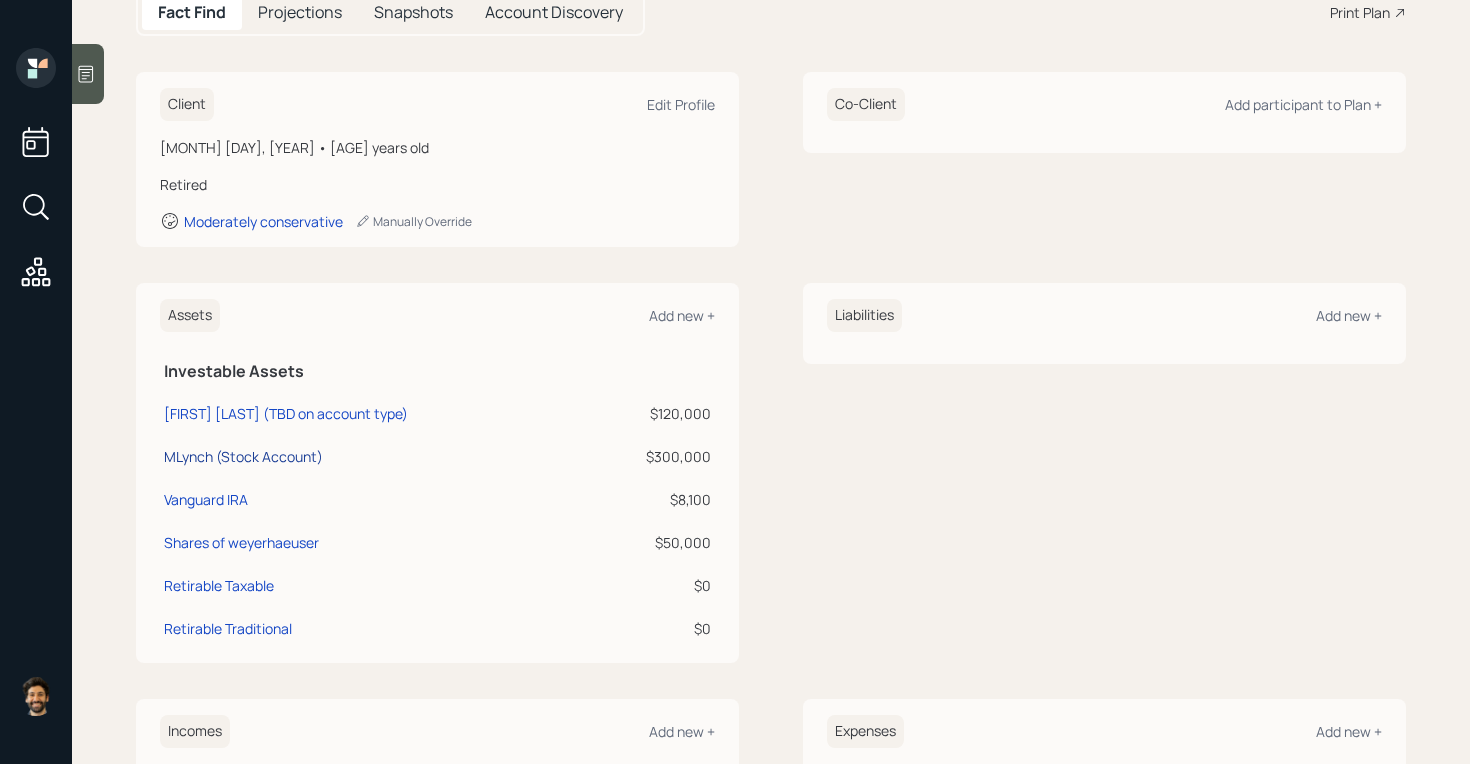 click on "MLynch (Stock Account)" at bounding box center (286, 413) 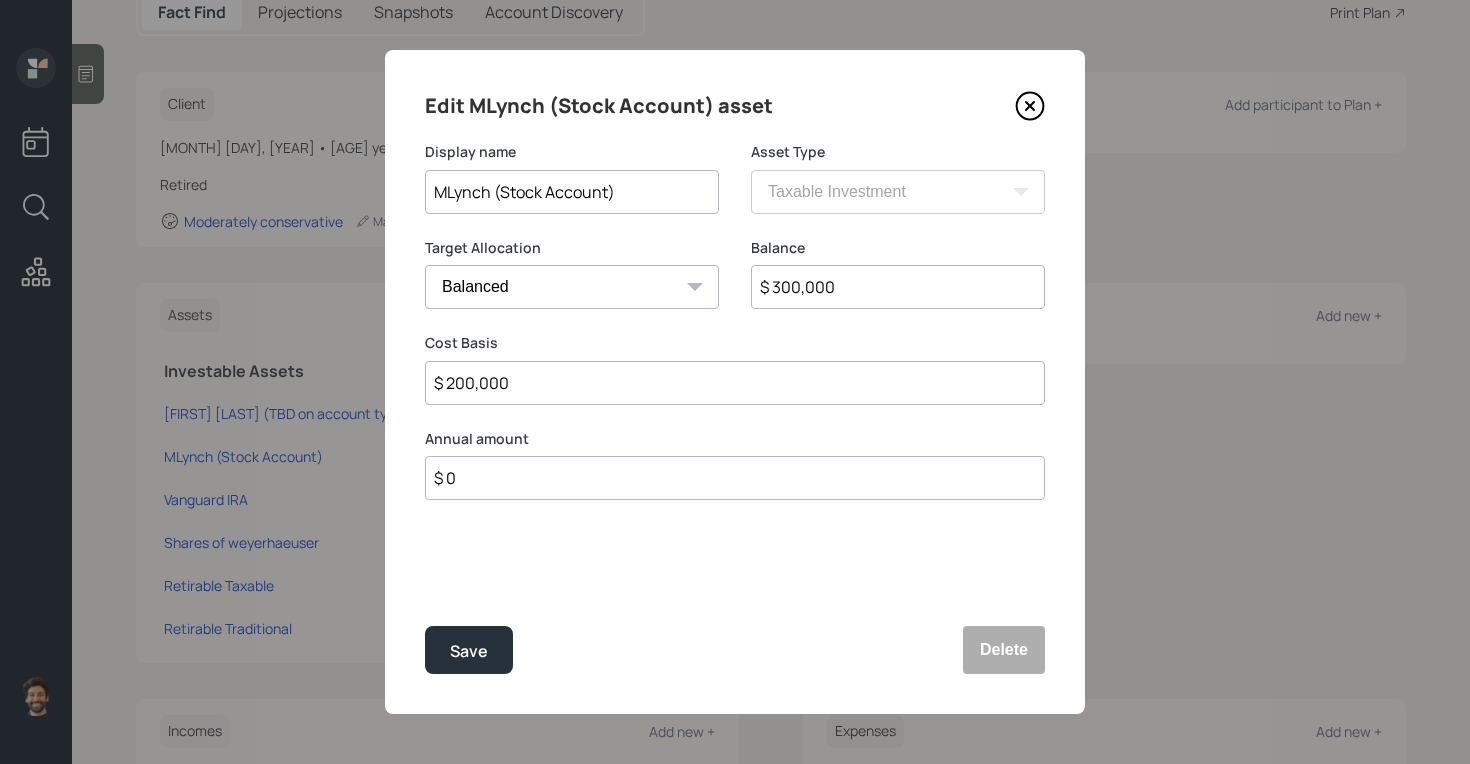 click on "$ 200,000" at bounding box center [735, 383] 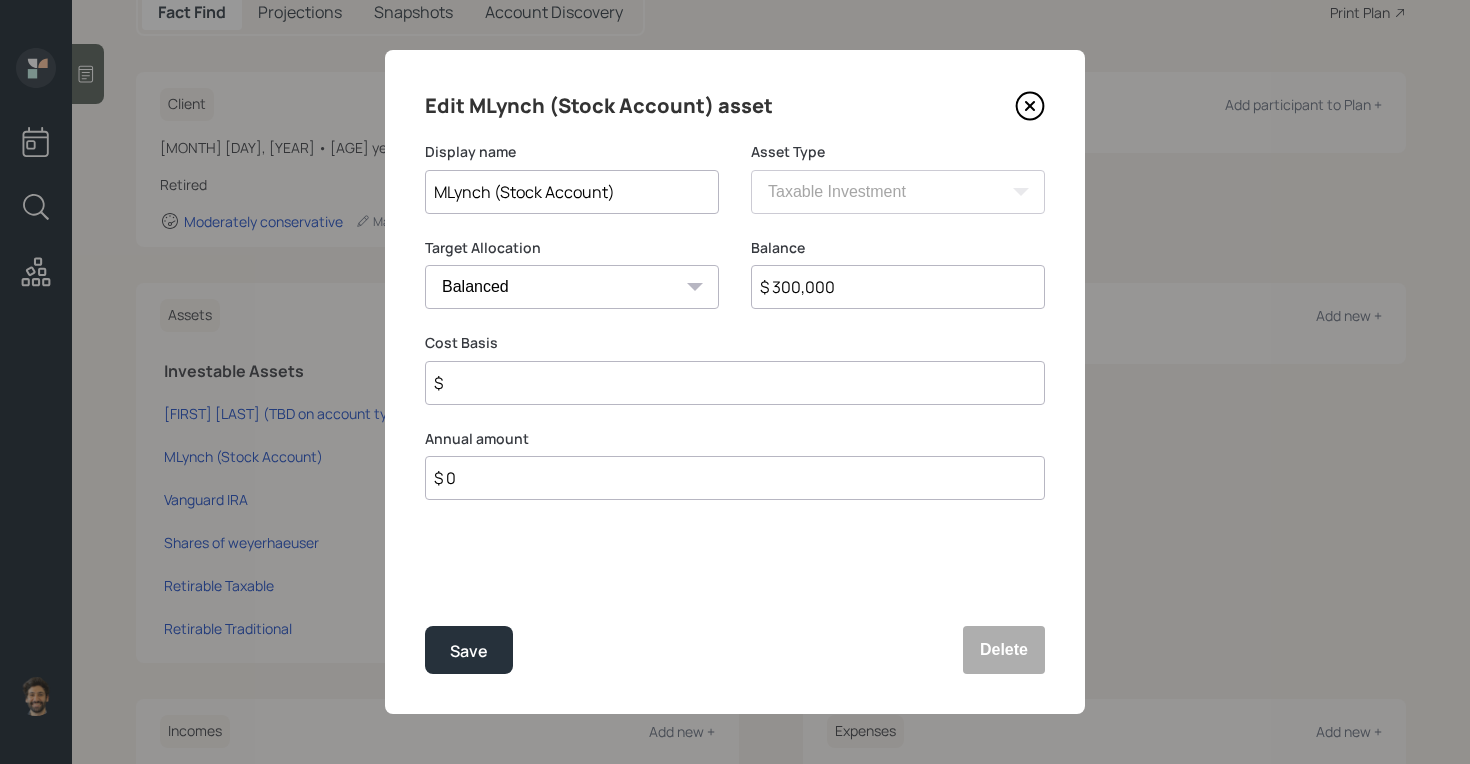 type on "$" 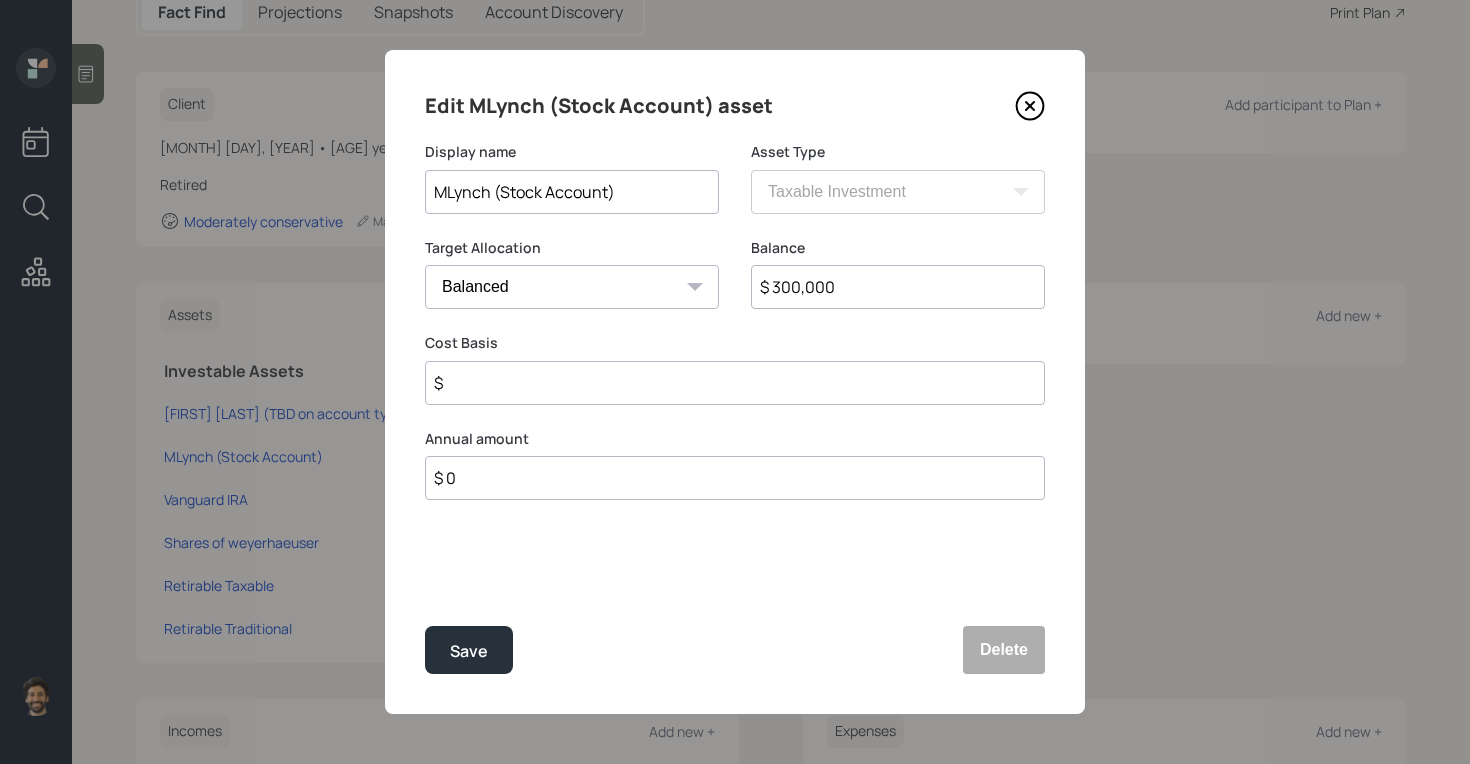 click on "$ 300,000" at bounding box center [898, 287] 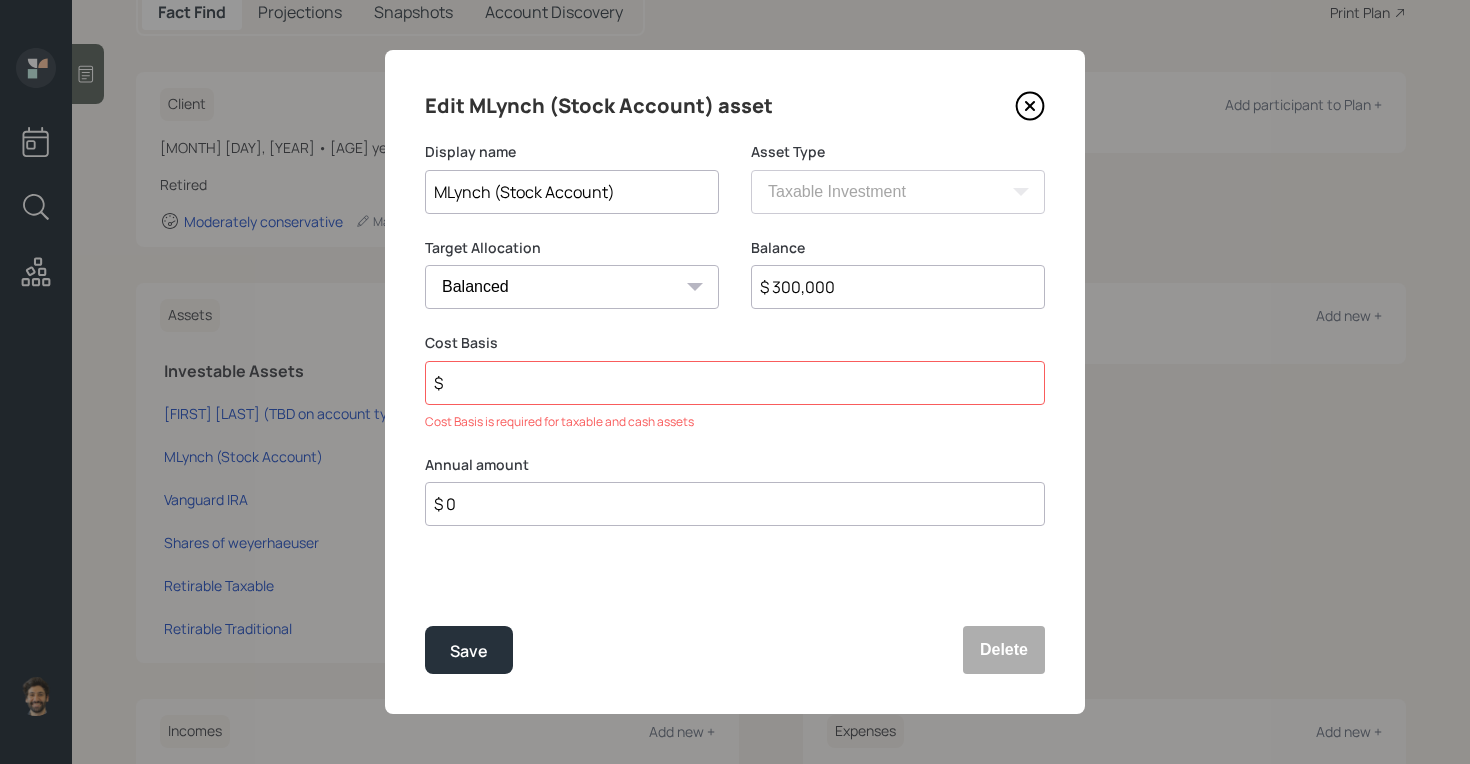 click on "$ 300,000" at bounding box center [898, 287] 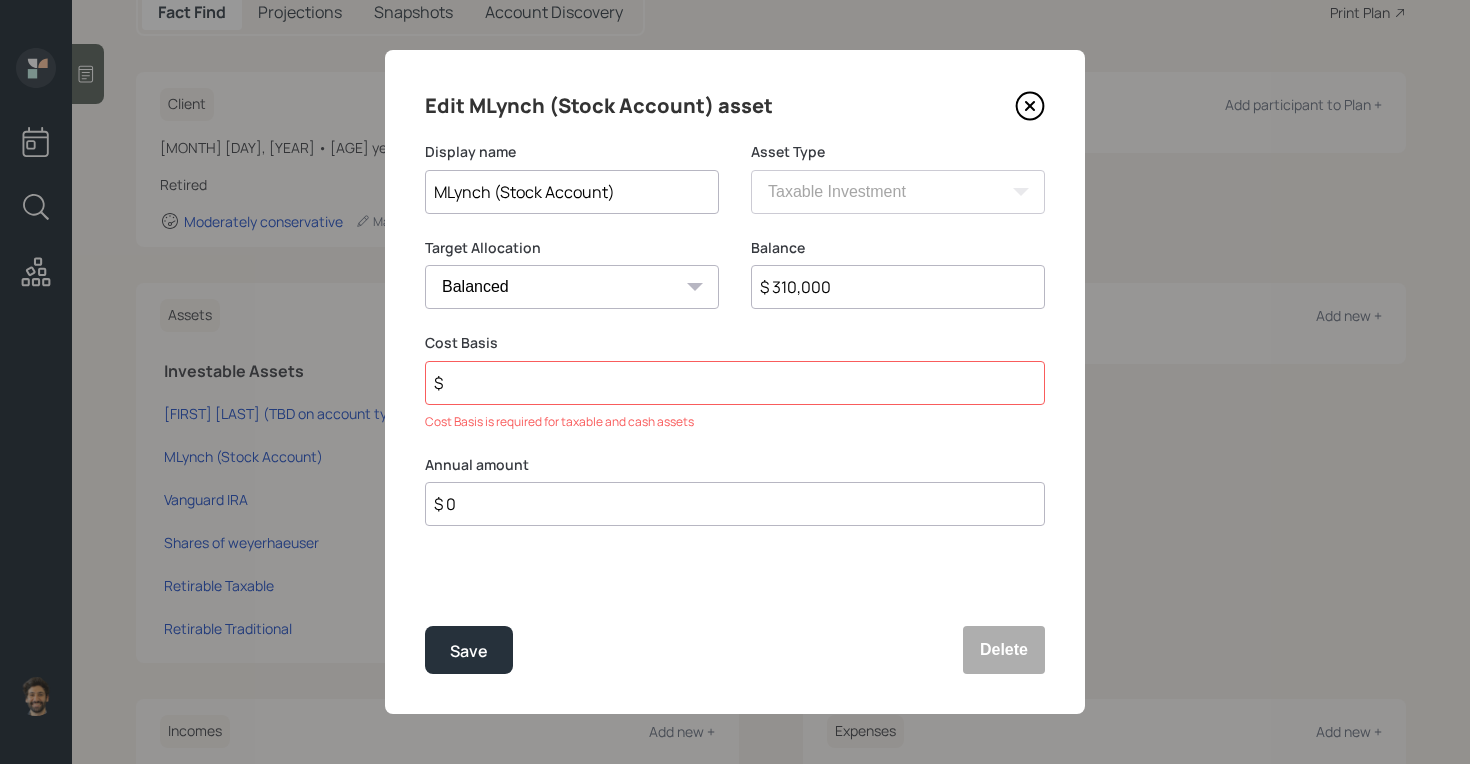 type on "$ 310,000" 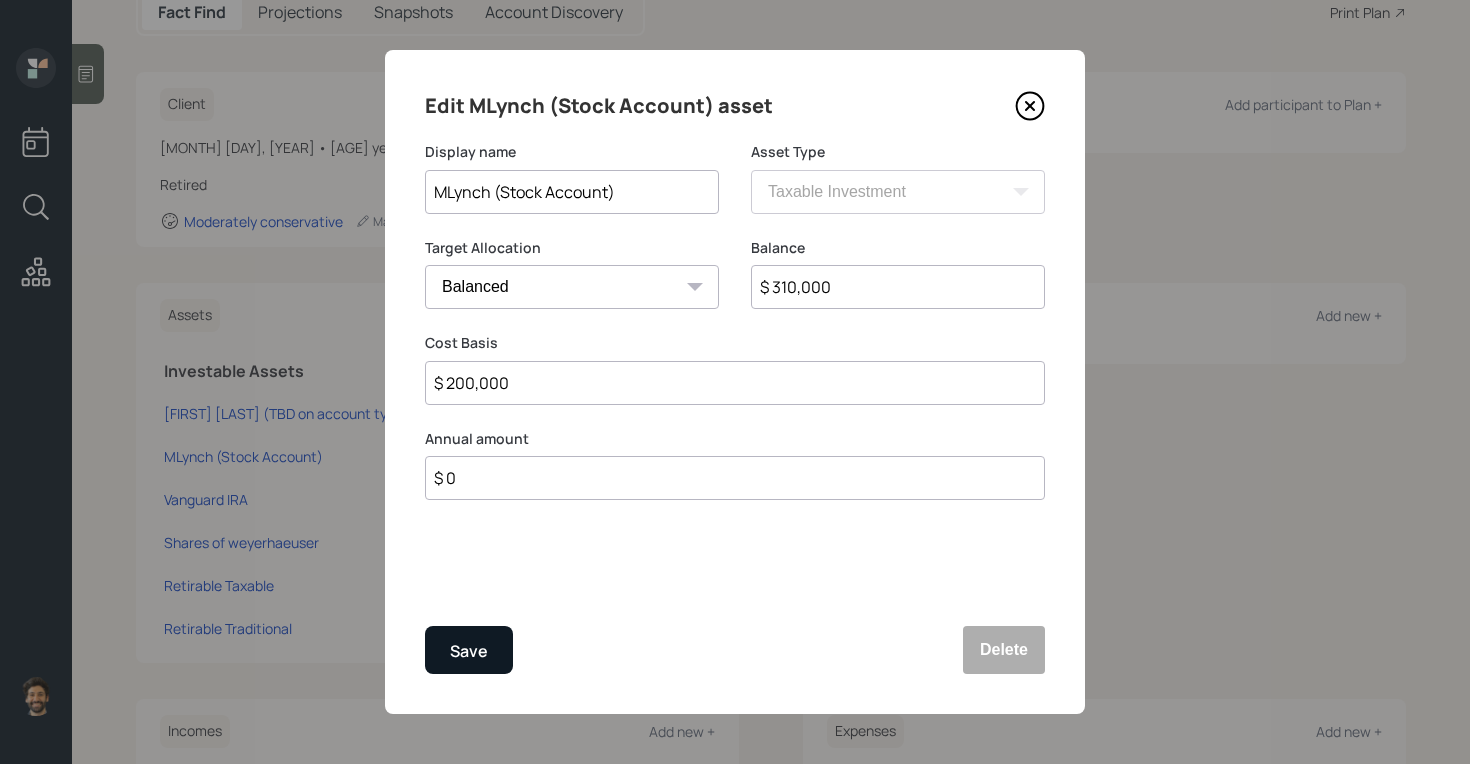 type on "$ 200,000" 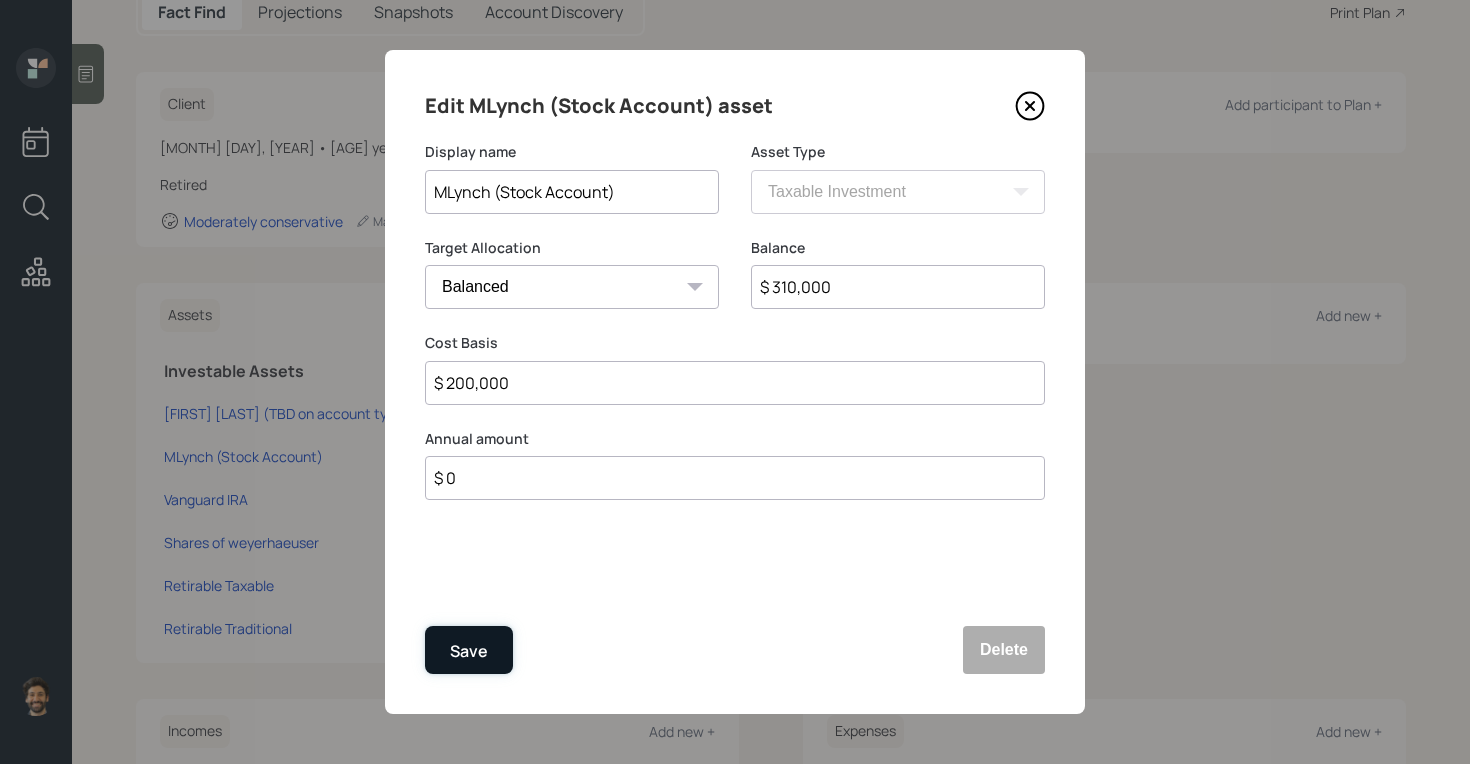 click on "Save" at bounding box center (469, 650) 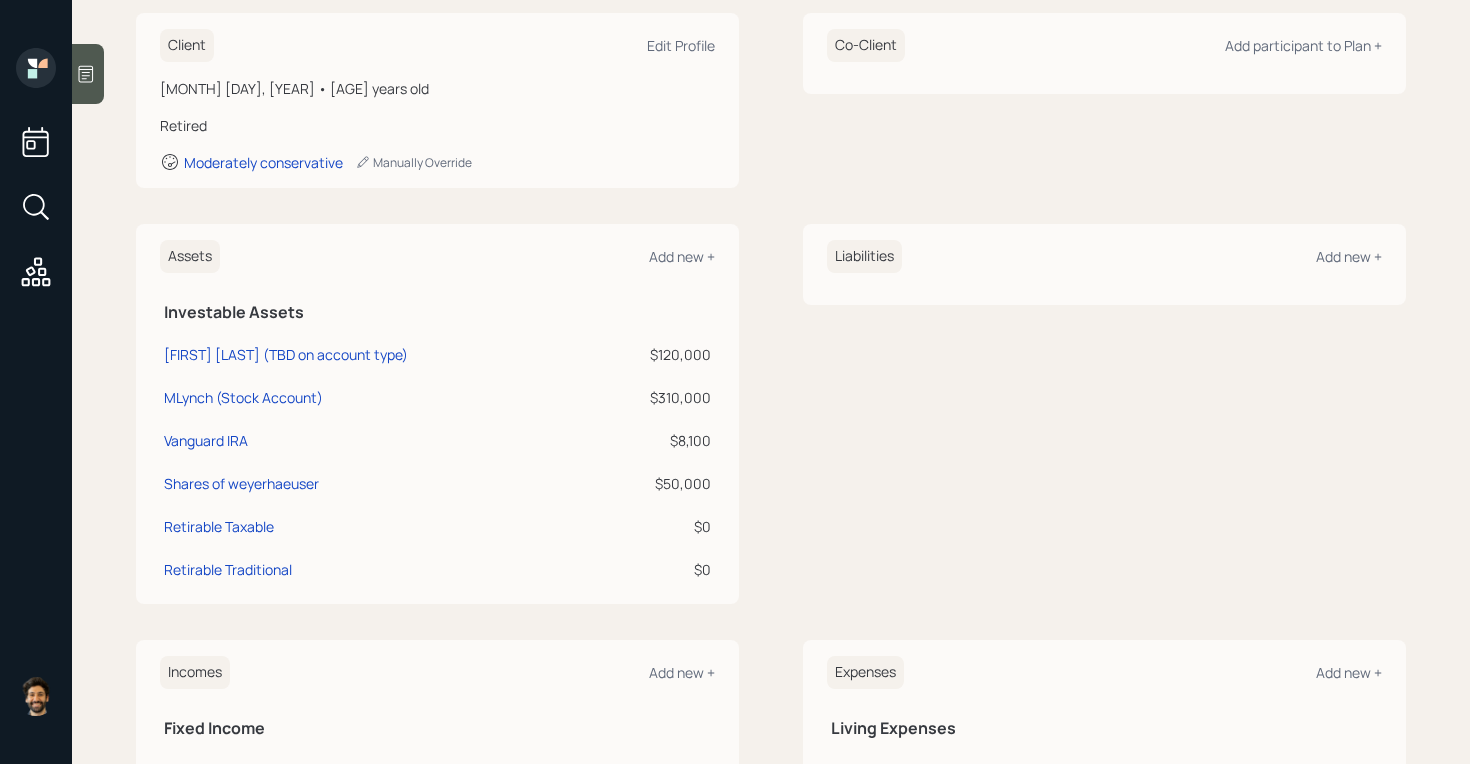 scroll, scrollTop: 313, scrollLeft: 0, axis: vertical 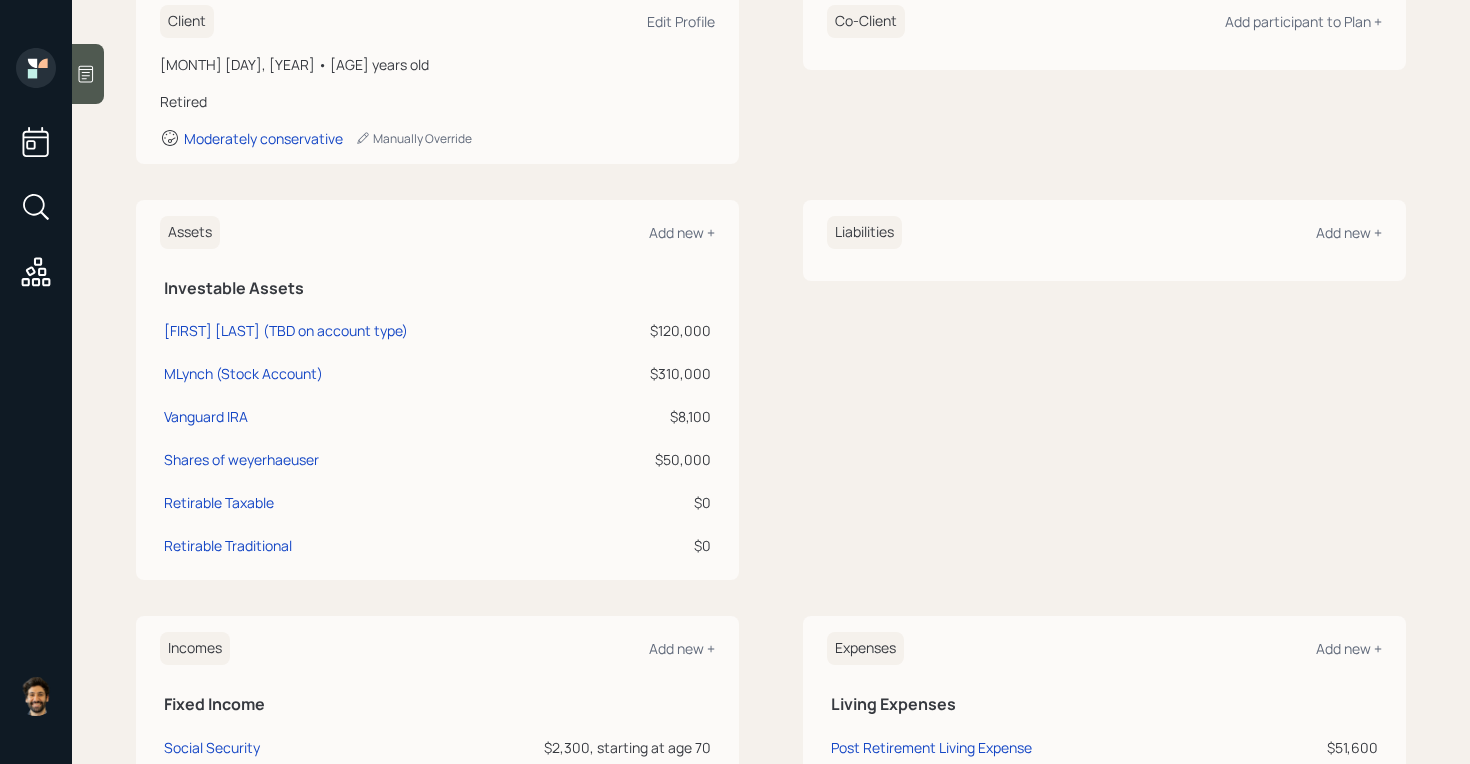 click on "$8,100" at bounding box center (655, 330) 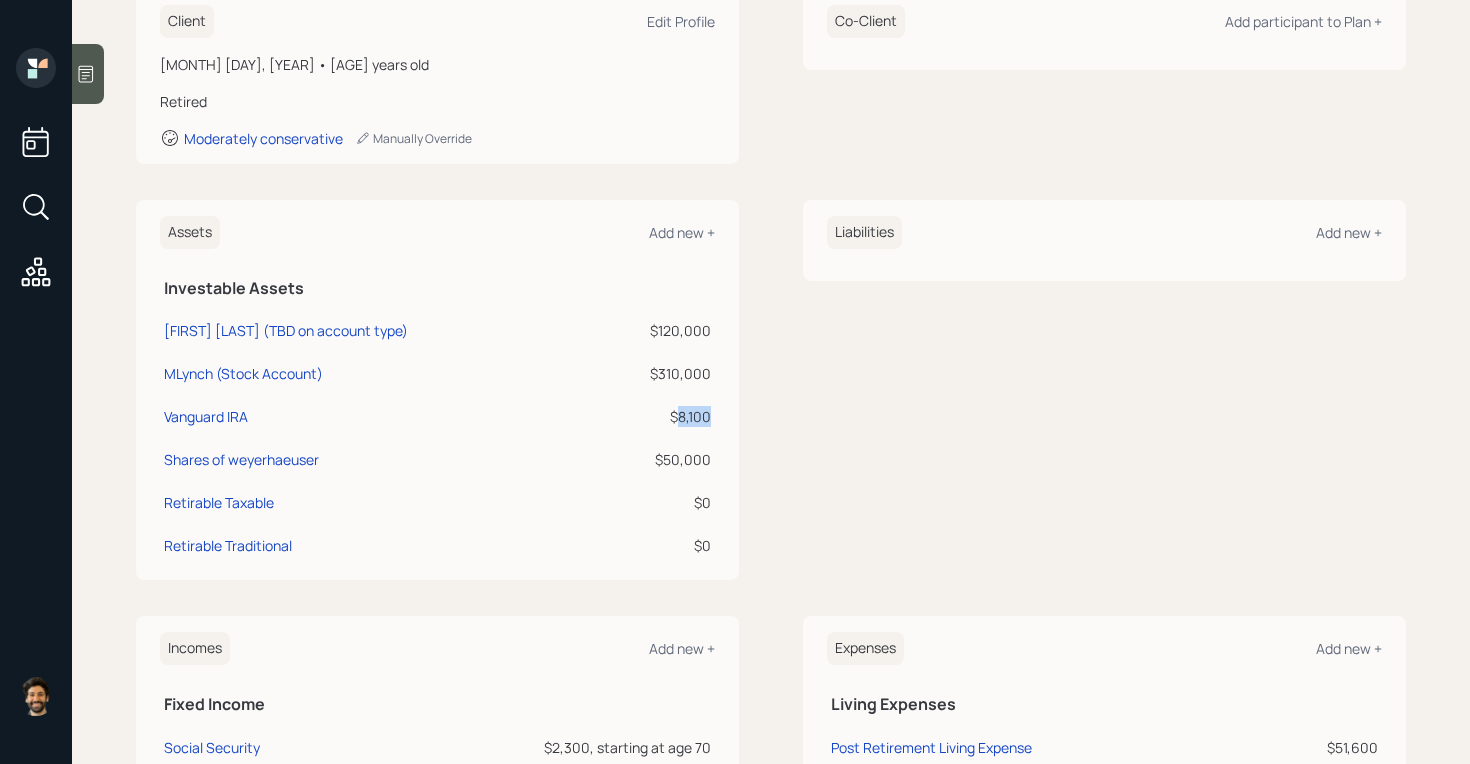 click on "$8,100" at bounding box center (655, 330) 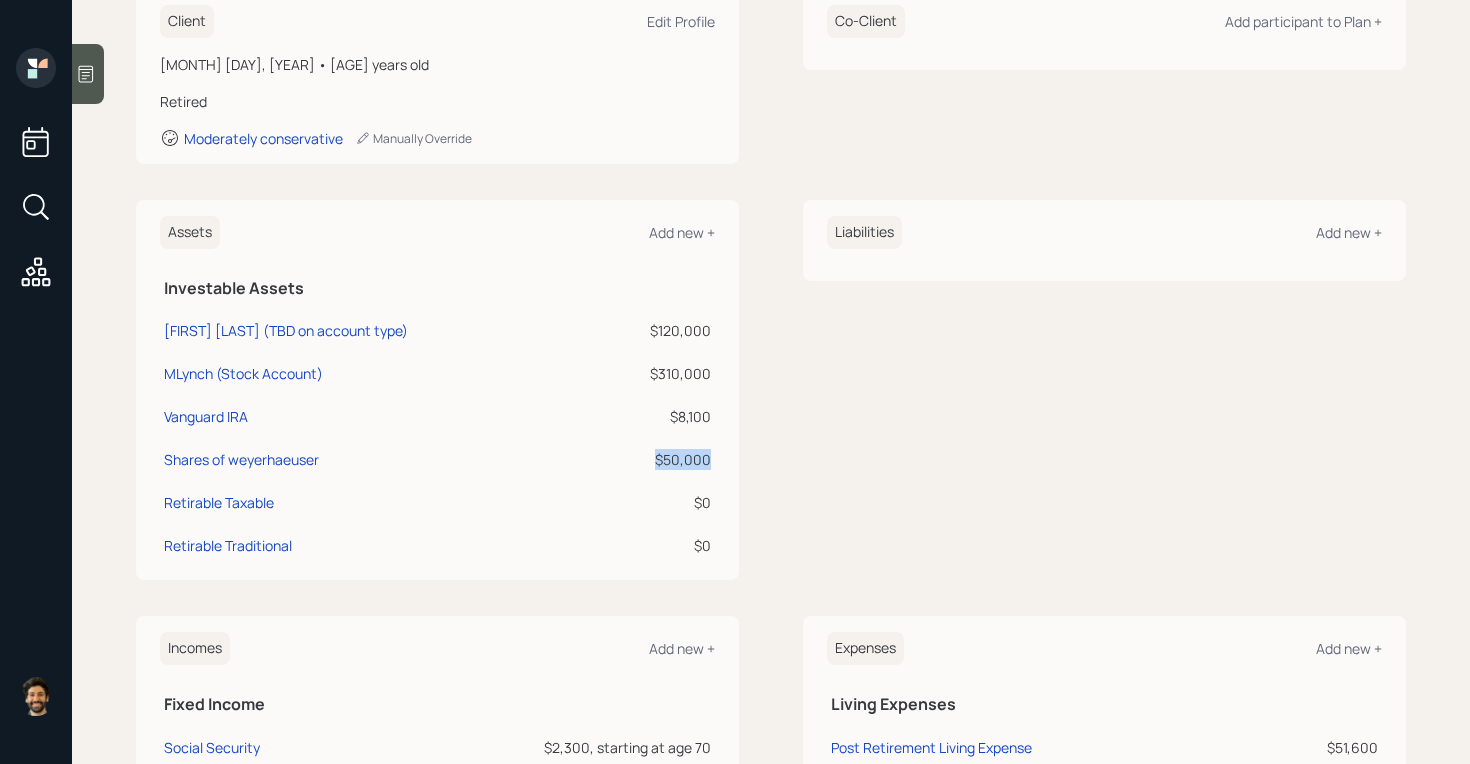 drag, startPoint x: 714, startPoint y: 463, endPoint x: 643, endPoint y: 462, distance: 71.00704 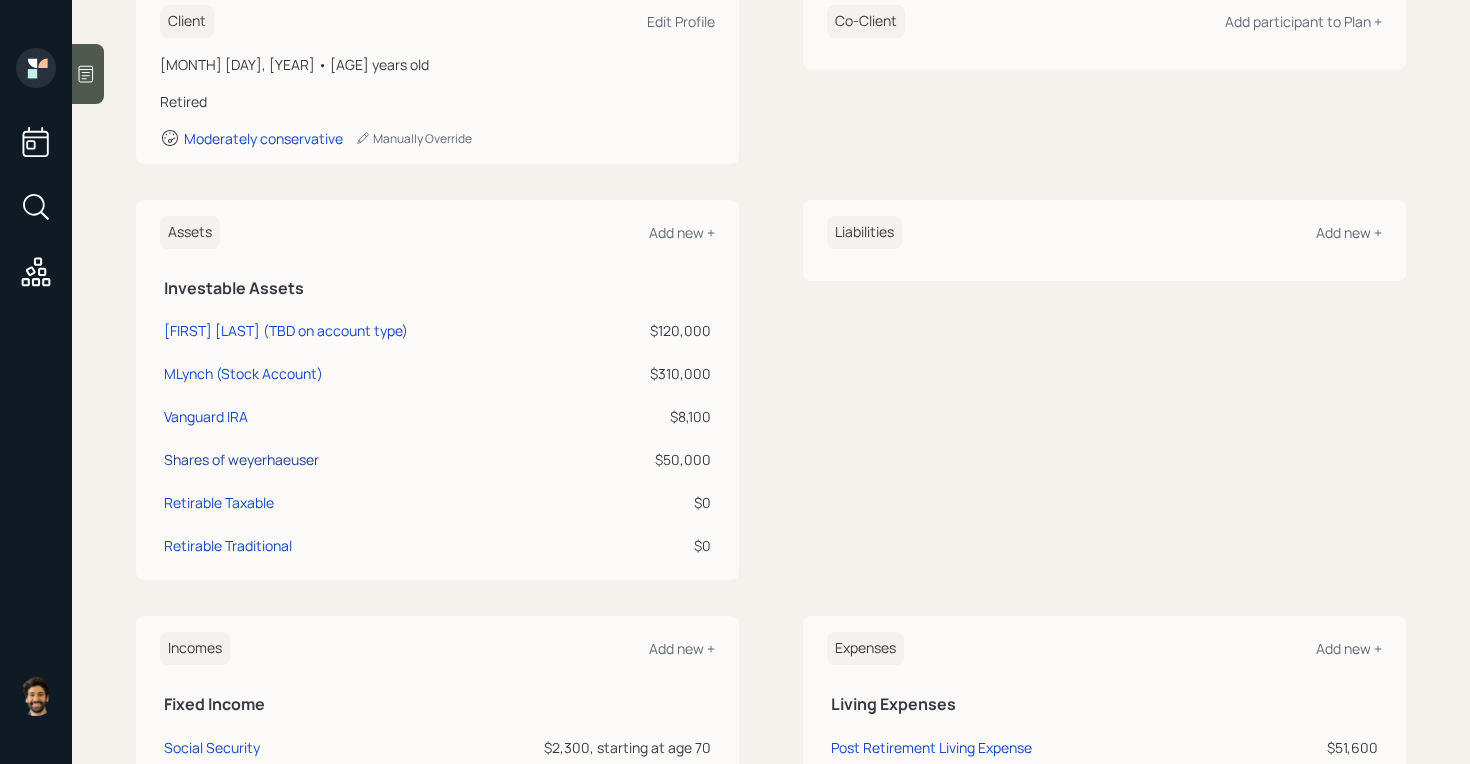 click on "Shares of weyerhaeuser" at bounding box center [286, 330] 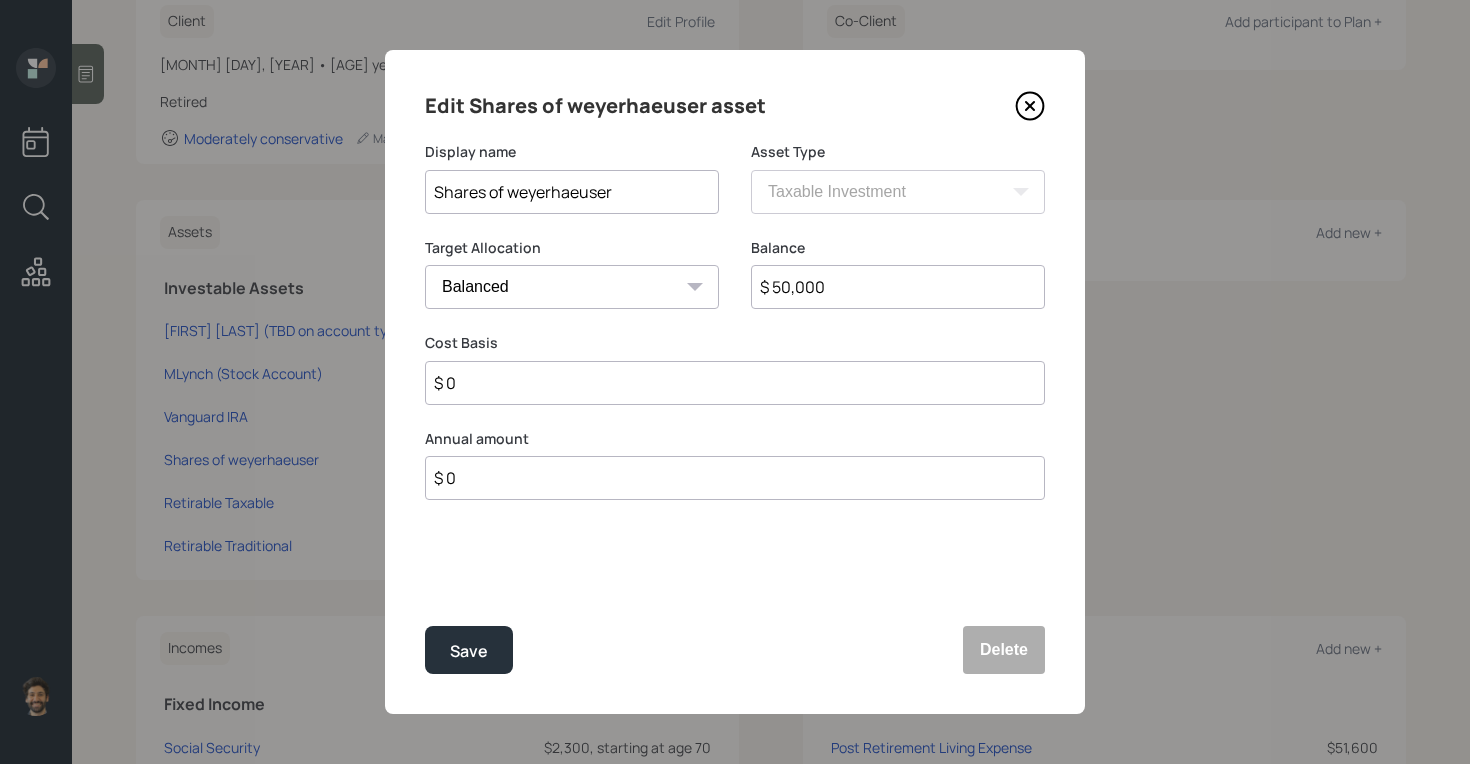 click on "$ 0" at bounding box center (735, 383) 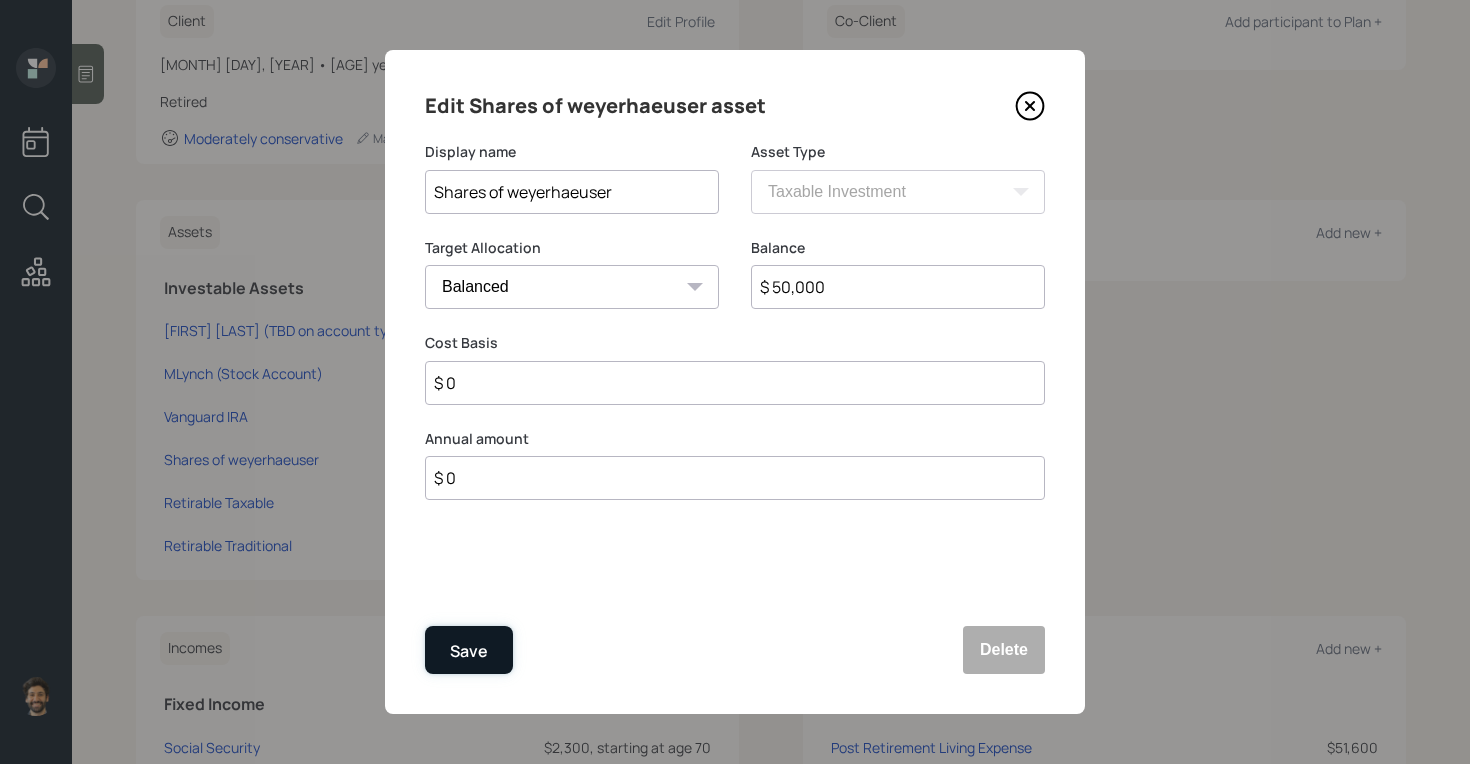 click on "Save" at bounding box center [469, 651] 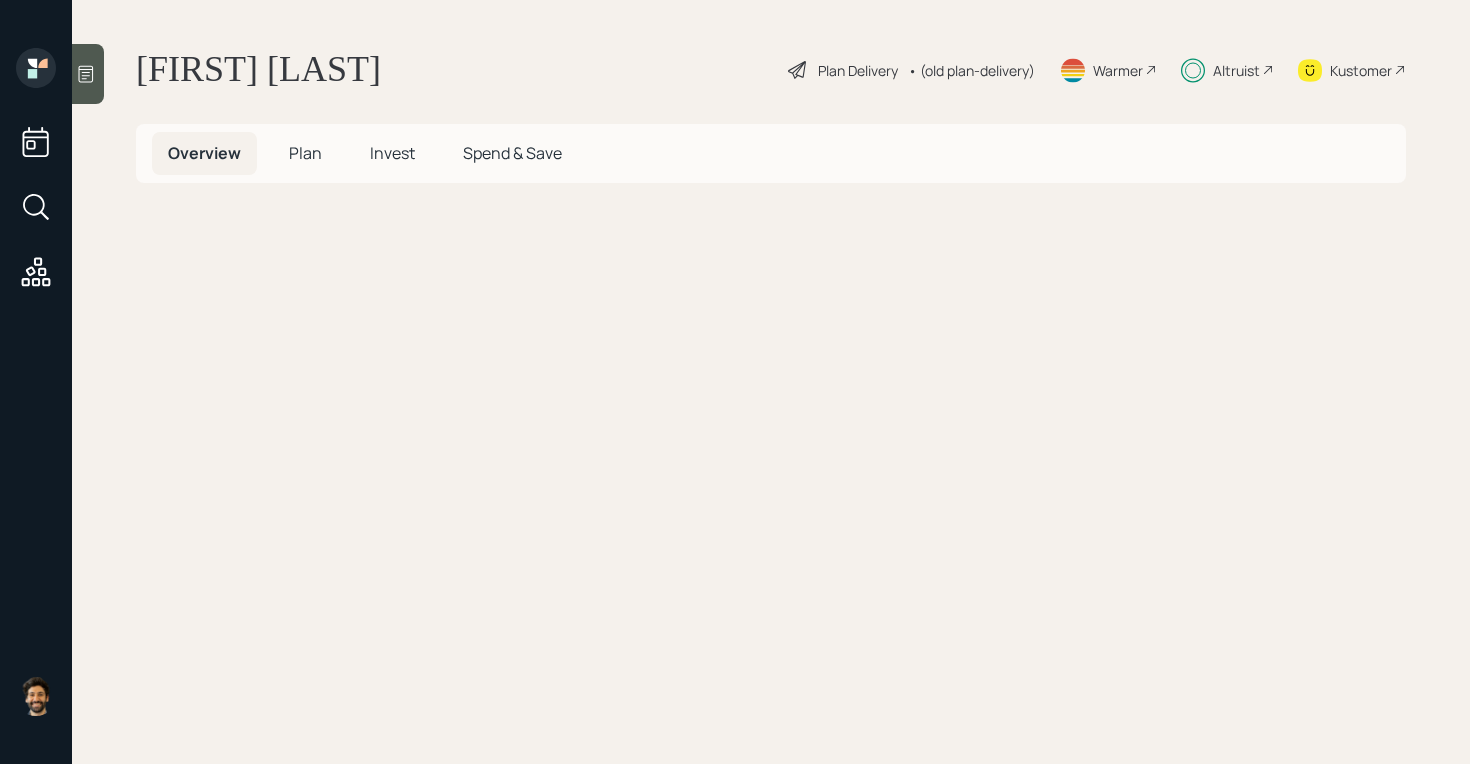 scroll, scrollTop: 0, scrollLeft: 0, axis: both 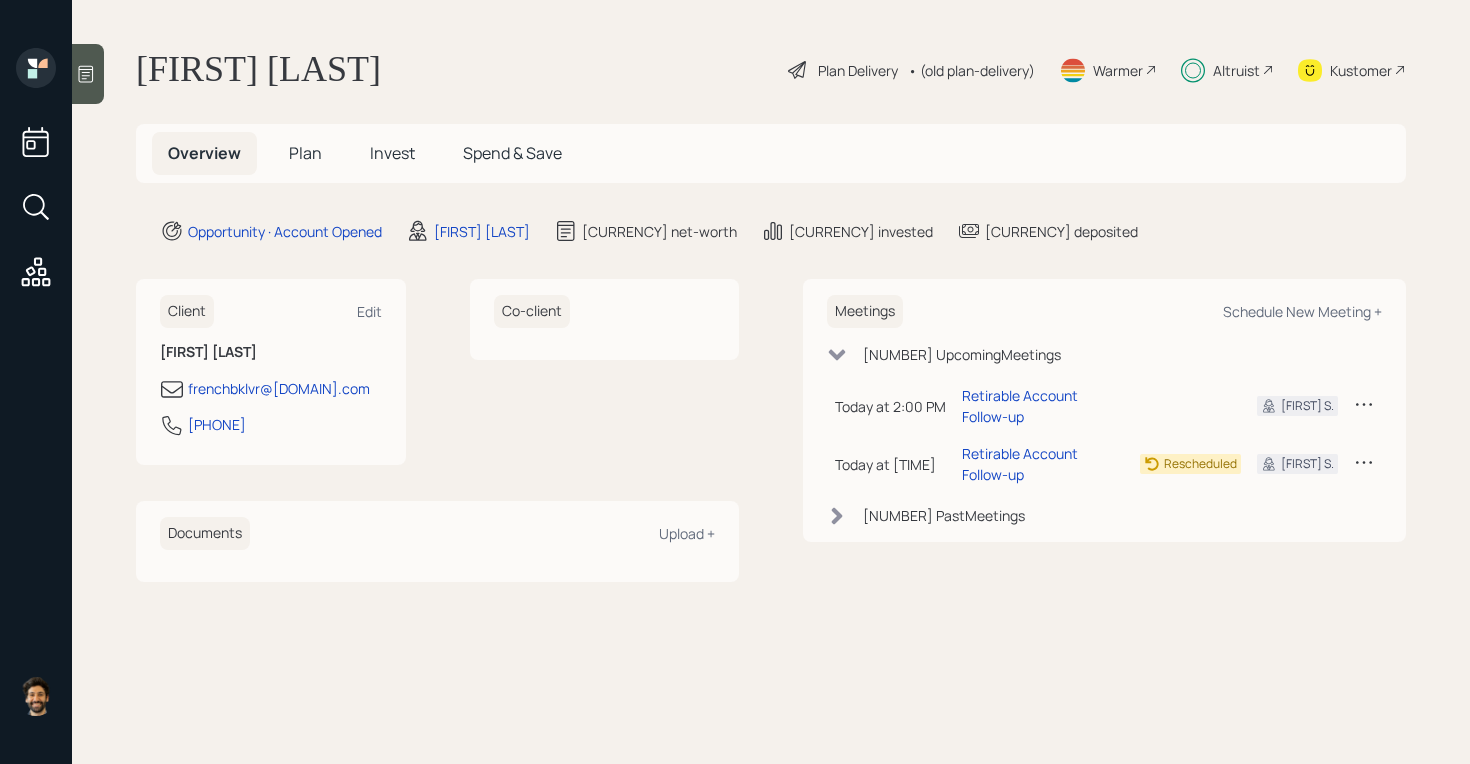 click on "Plan" at bounding box center (305, 153) 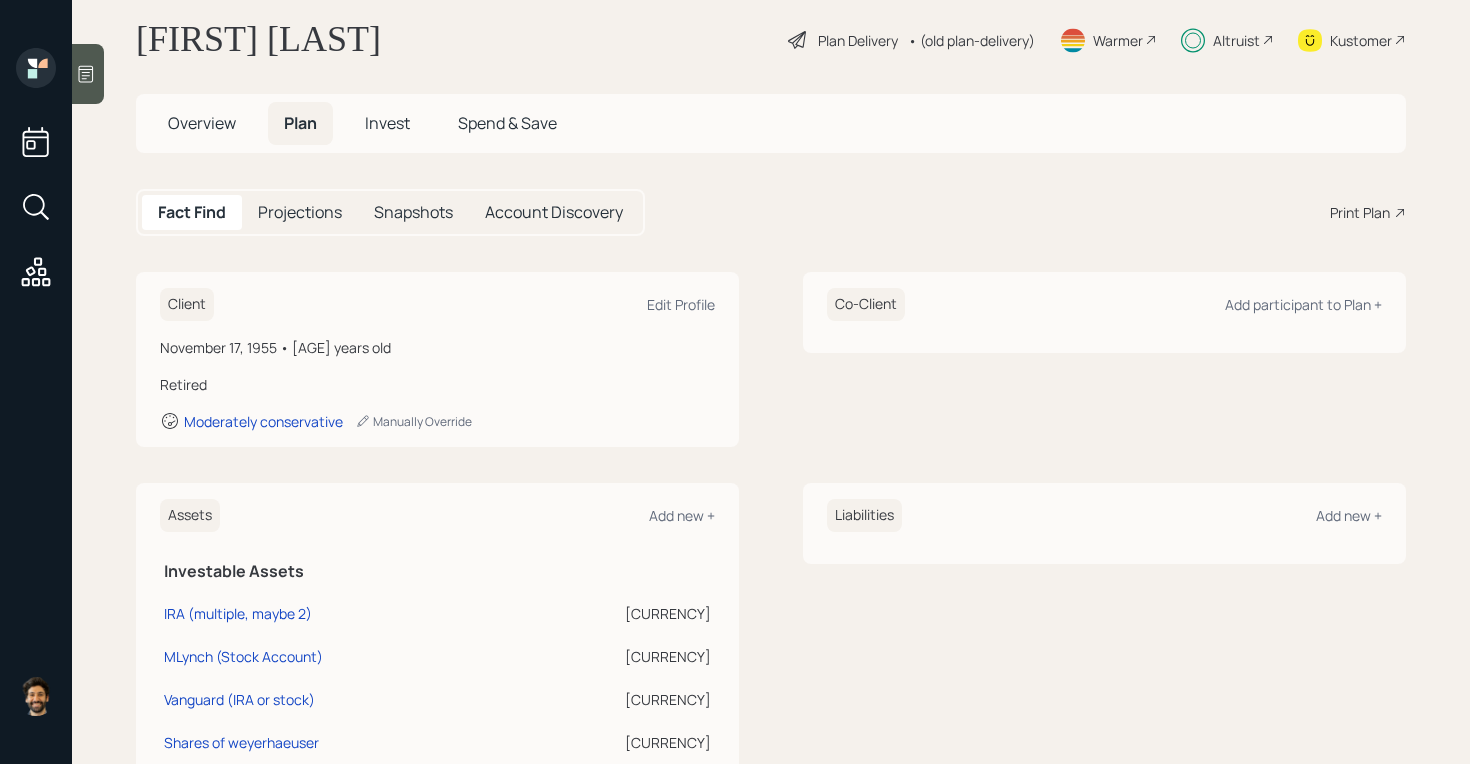 scroll, scrollTop: 0, scrollLeft: 0, axis: both 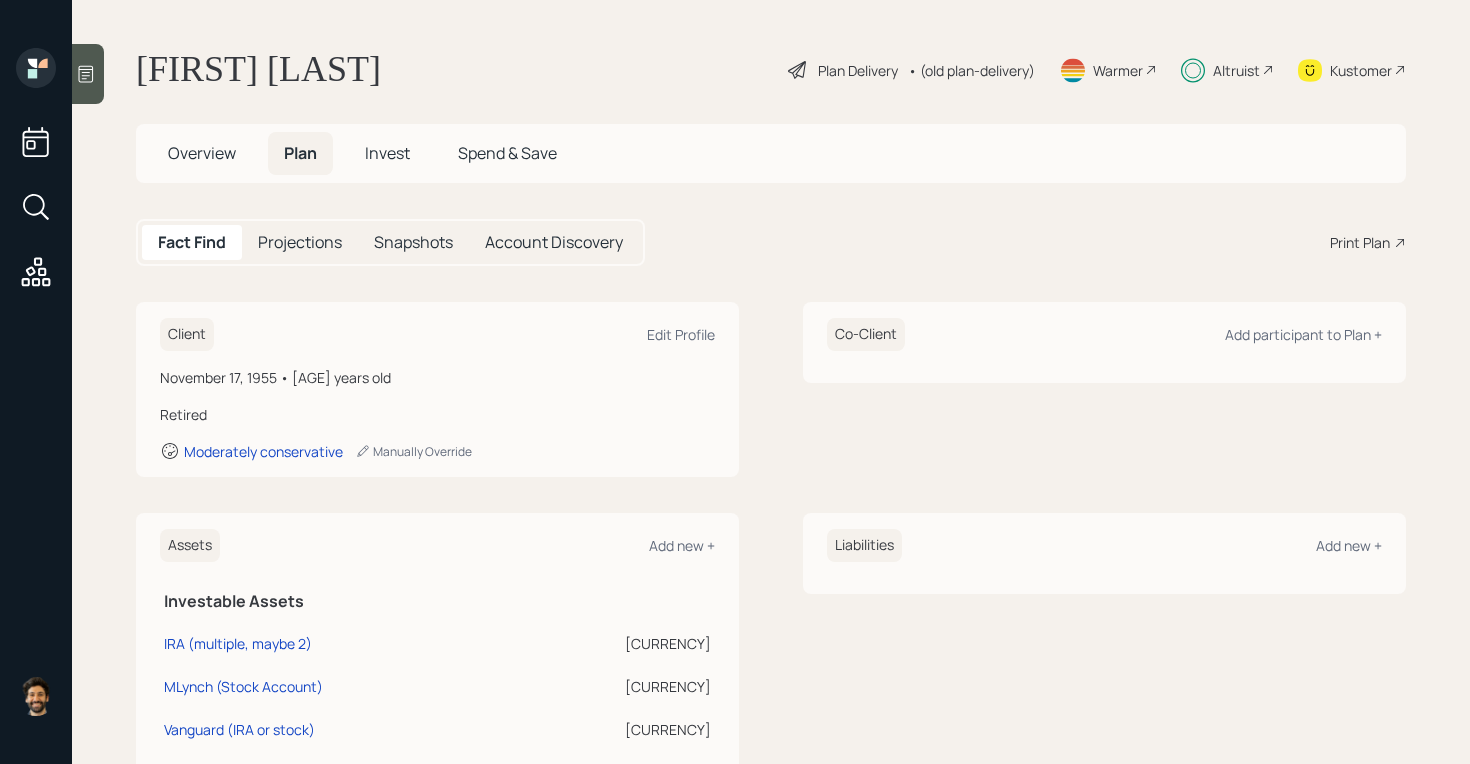 click on "Overview" at bounding box center (202, 153) 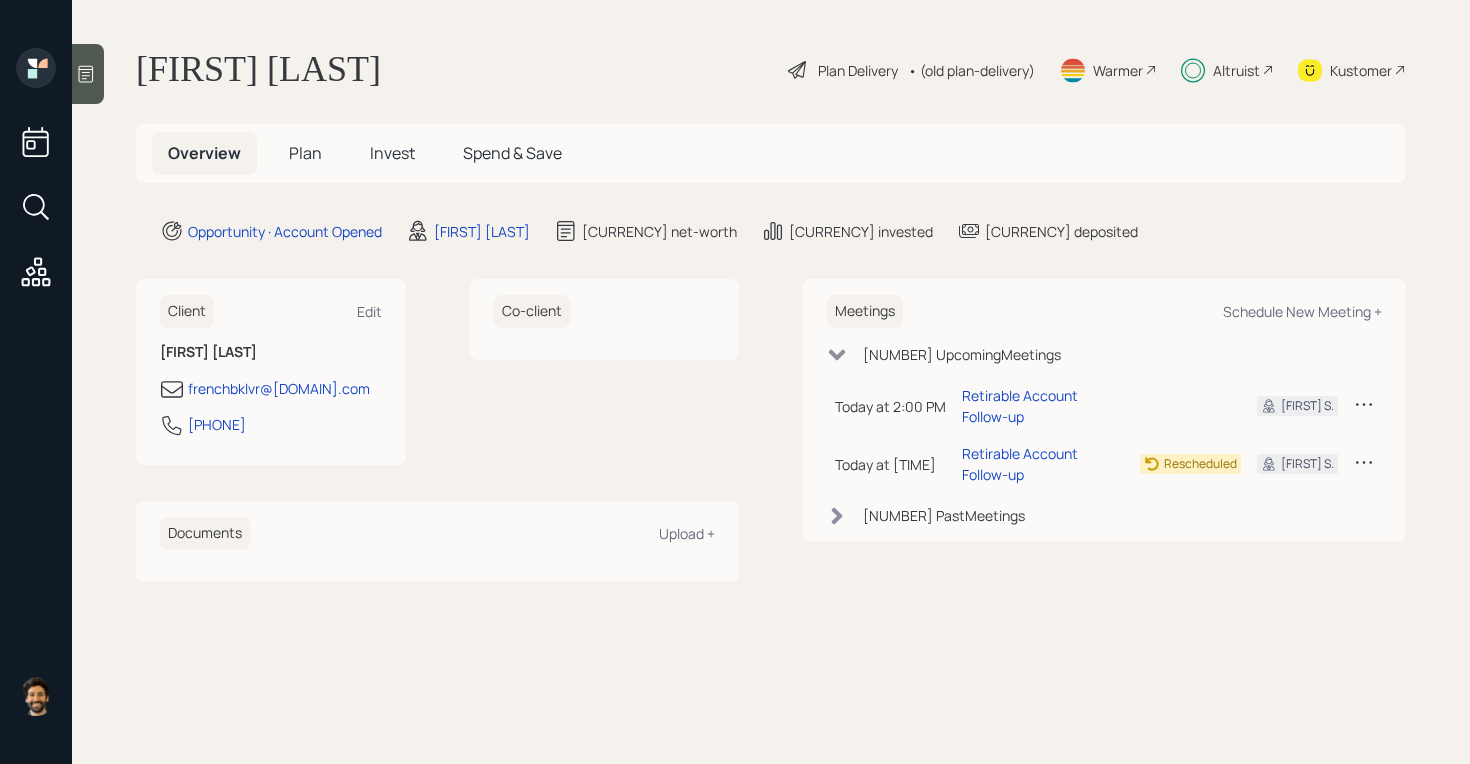click at bounding box center (837, 516) 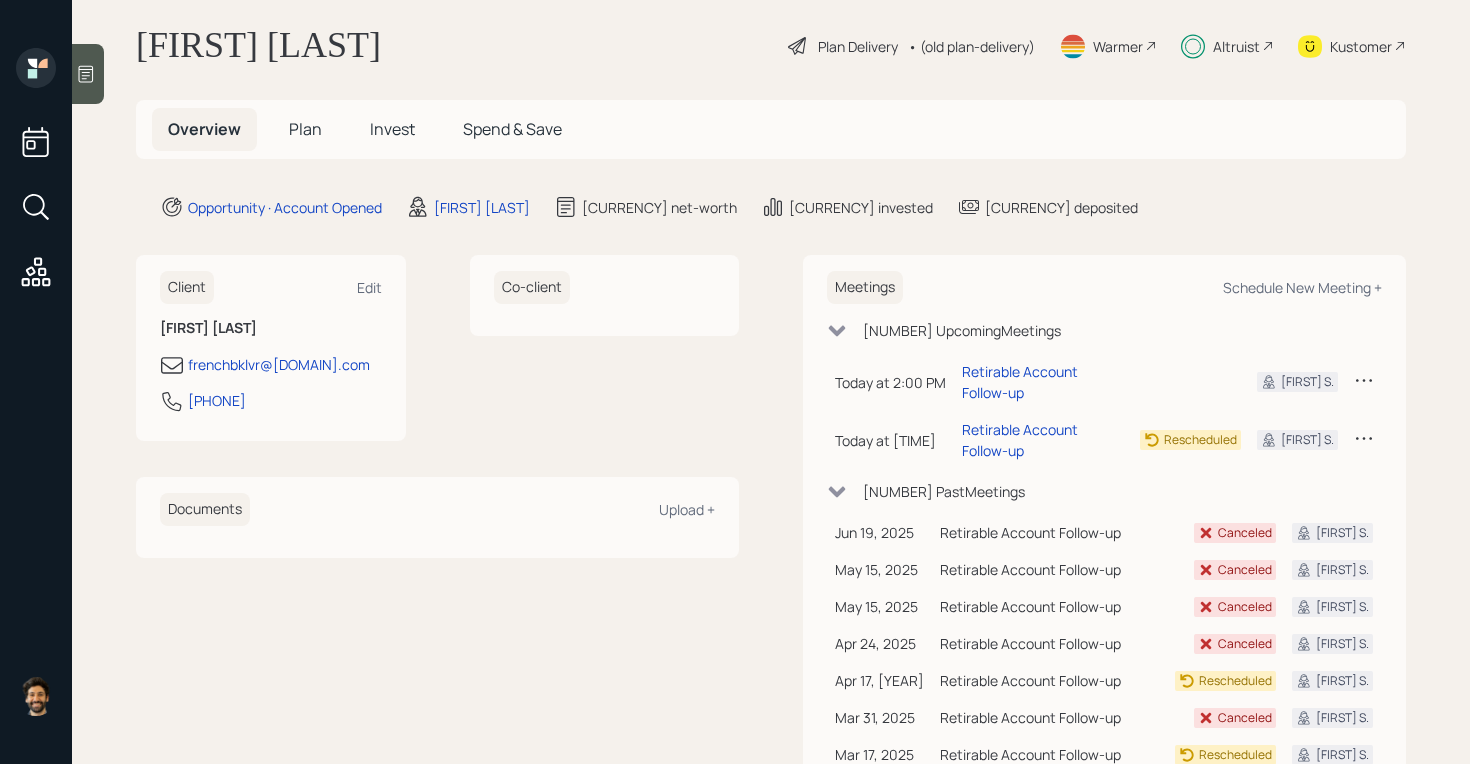 scroll, scrollTop: 0, scrollLeft: 0, axis: both 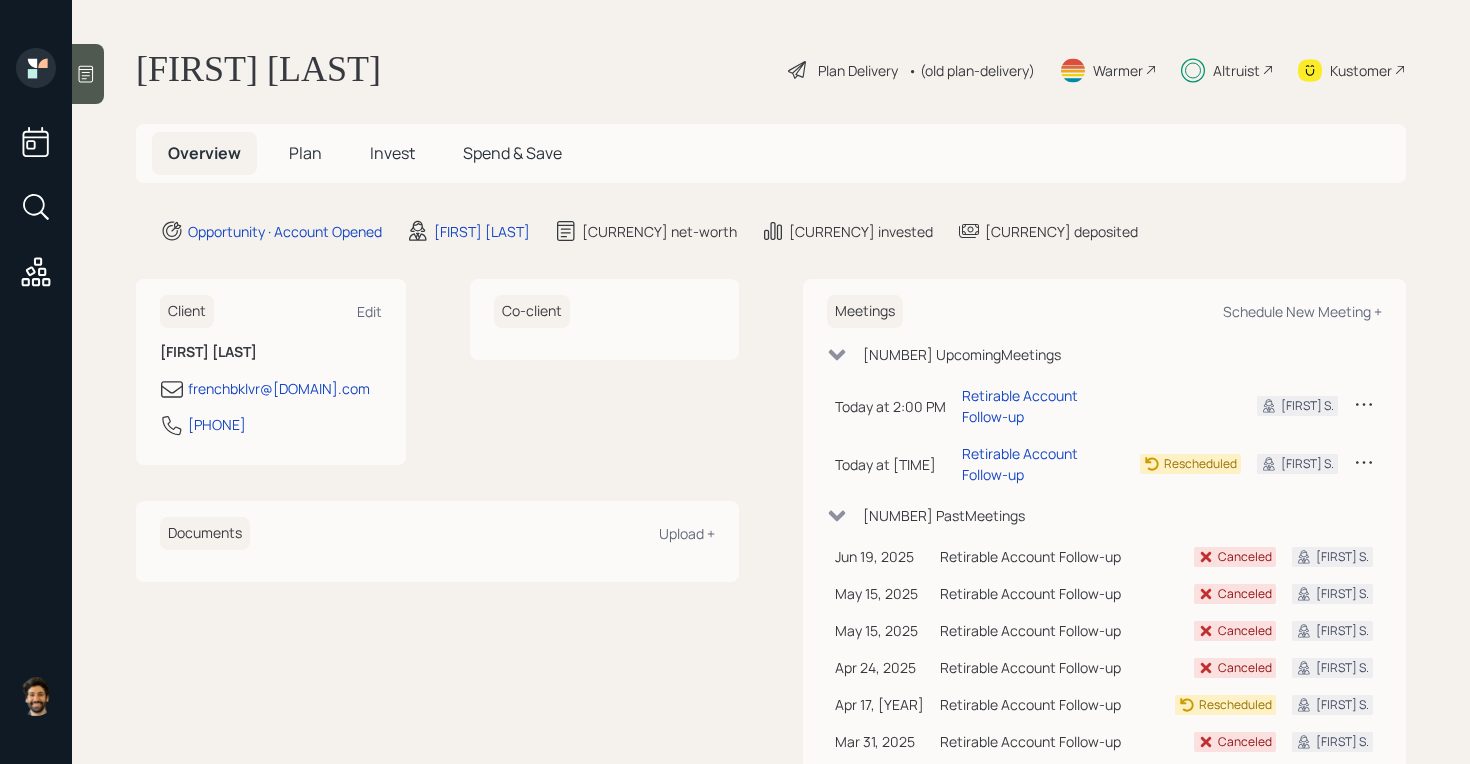 click on "• (old plan-delivery)" at bounding box center (971, 70) 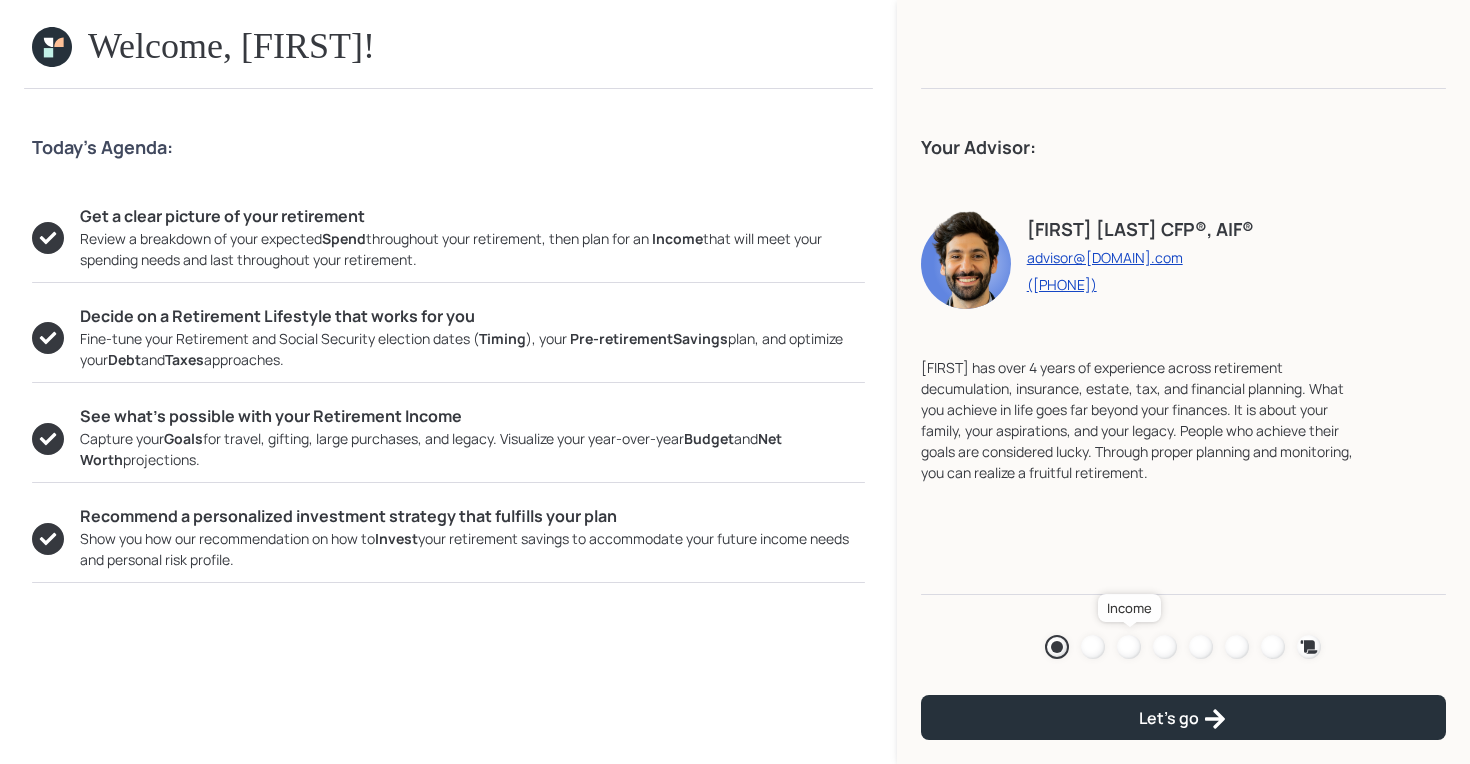 click at bounding box center (1129, 647) 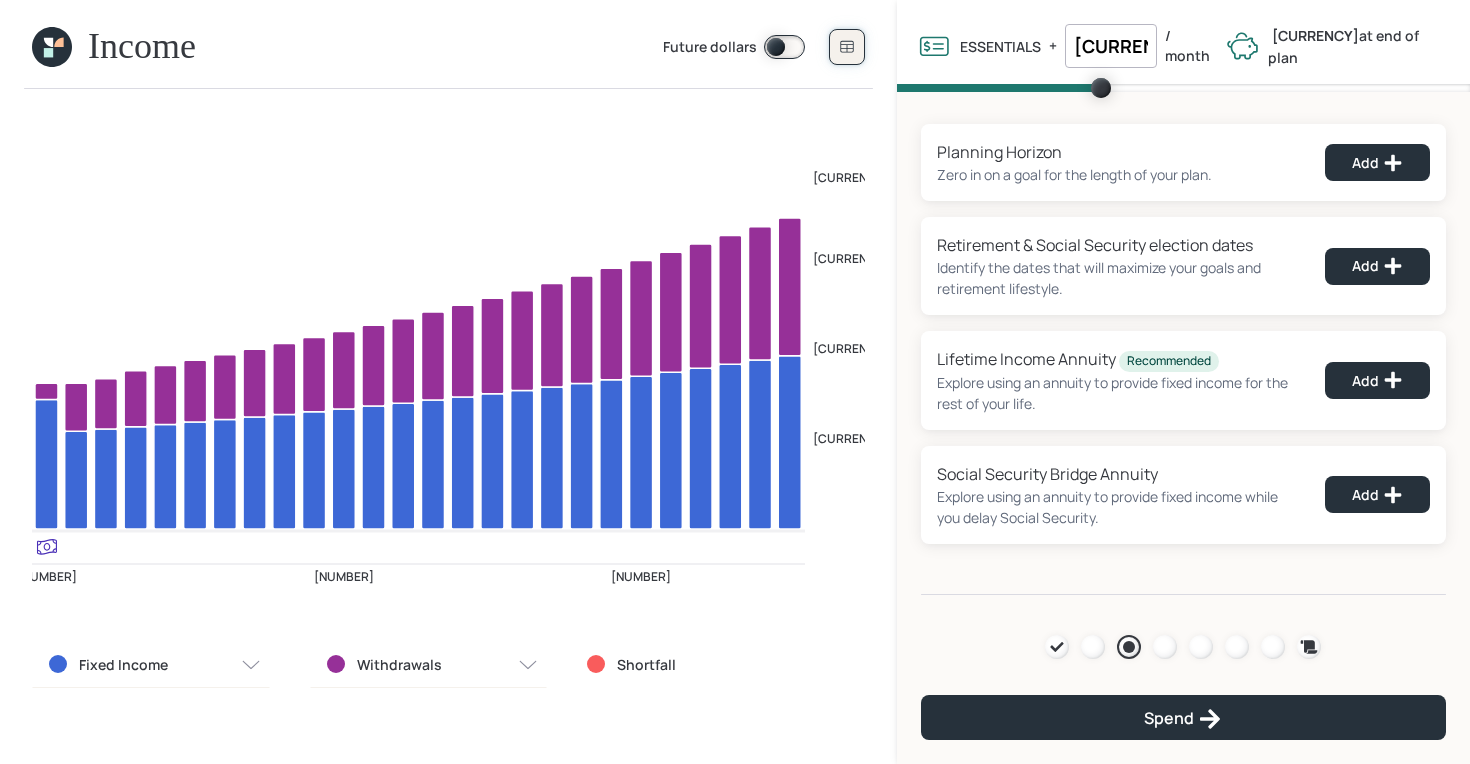 click at bounding box center [846, 47] 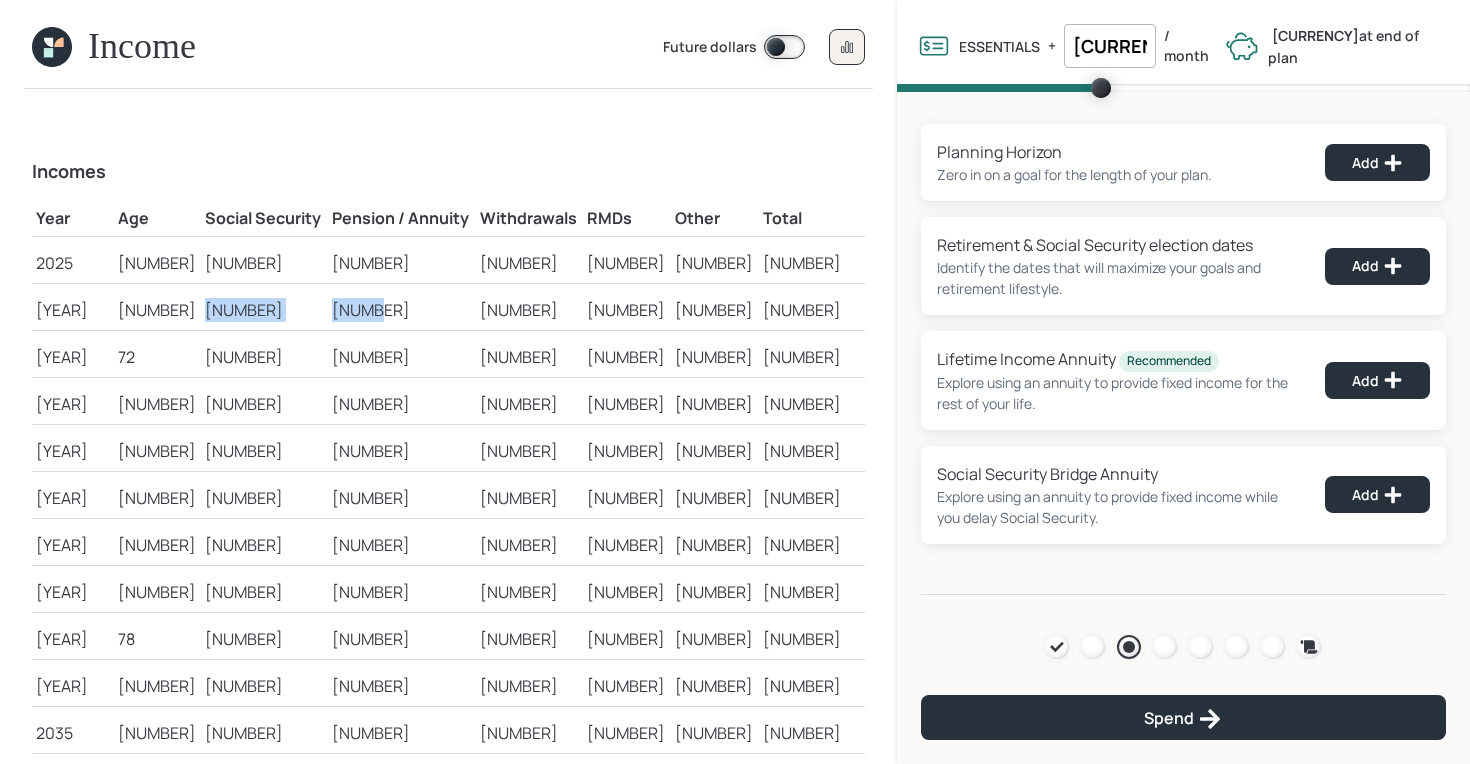 drag, startPoint x: 382, startPoint y: 314, endPoint x: 207, endPoint y: 312, distance: 175.01143 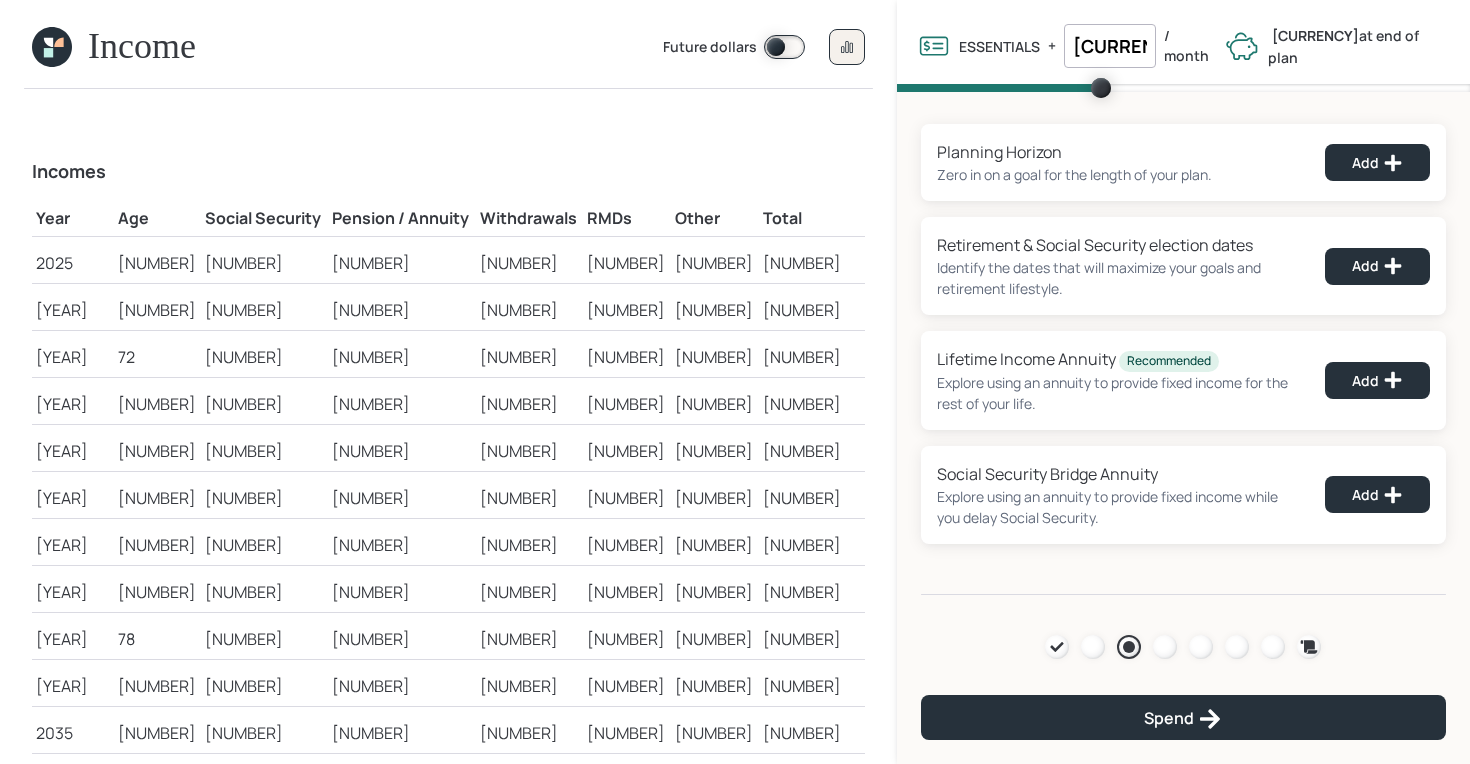 click at bounding box center (52, 47) 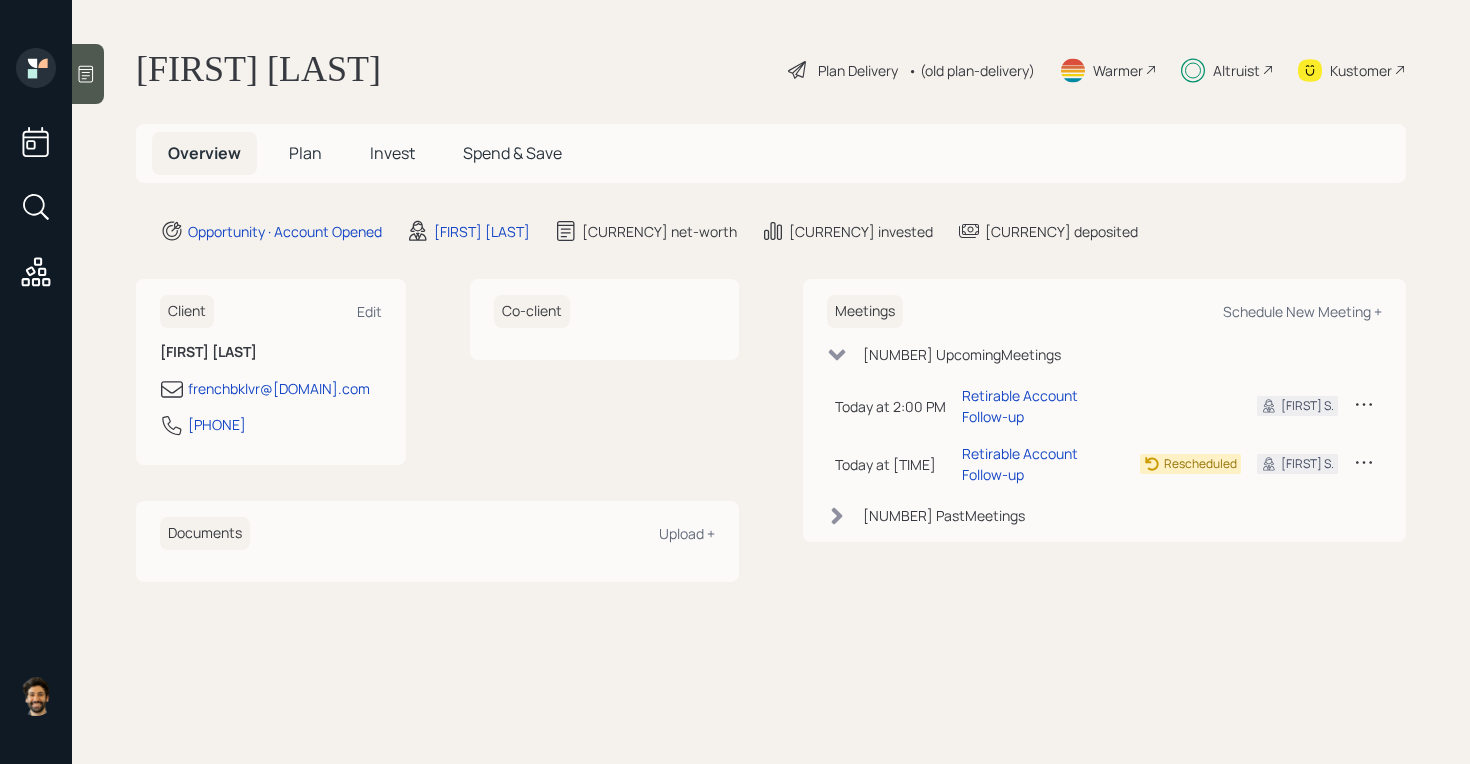 click on "Plan" at bounding box center [305, 153] 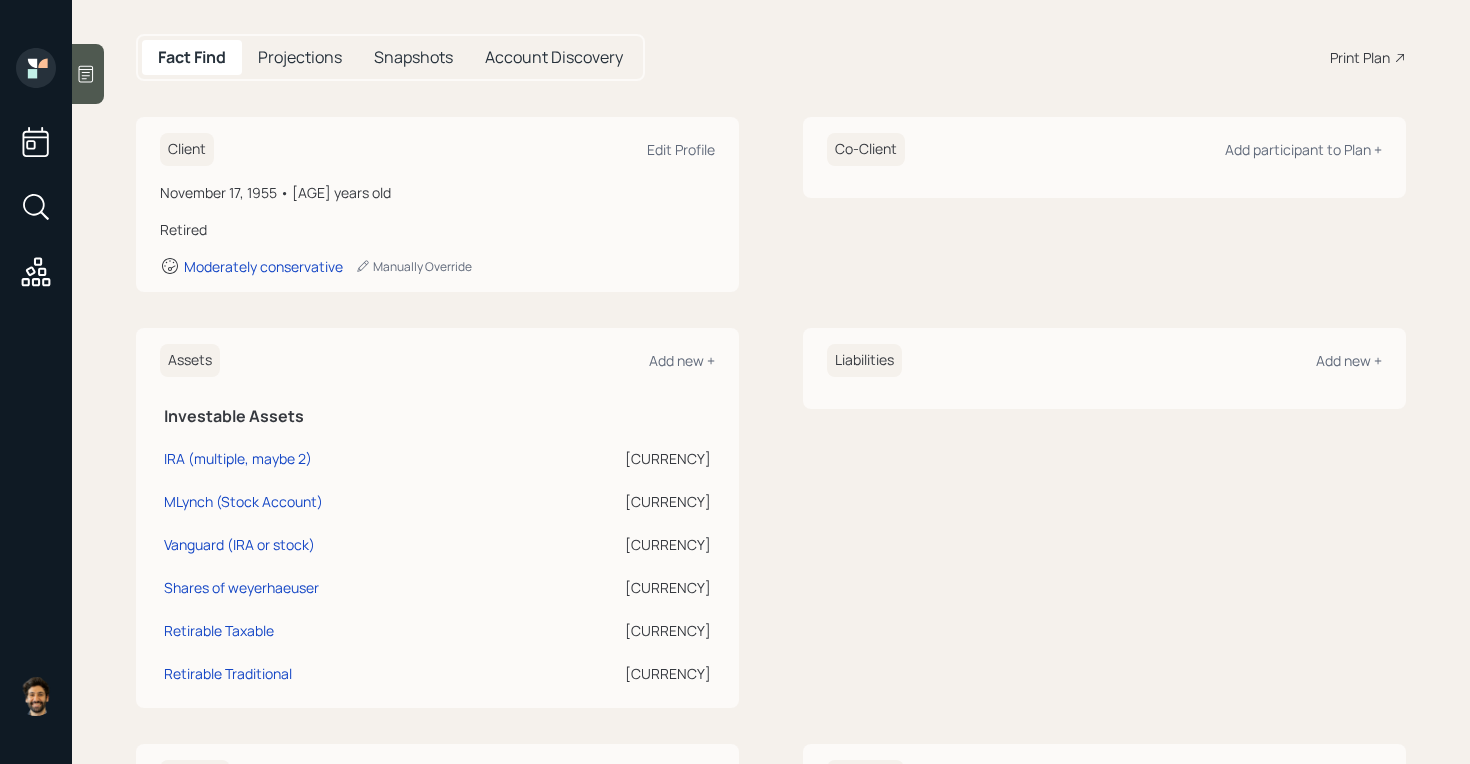 scroll, scrollTop: 0, scrollLeft: 0, axis: both 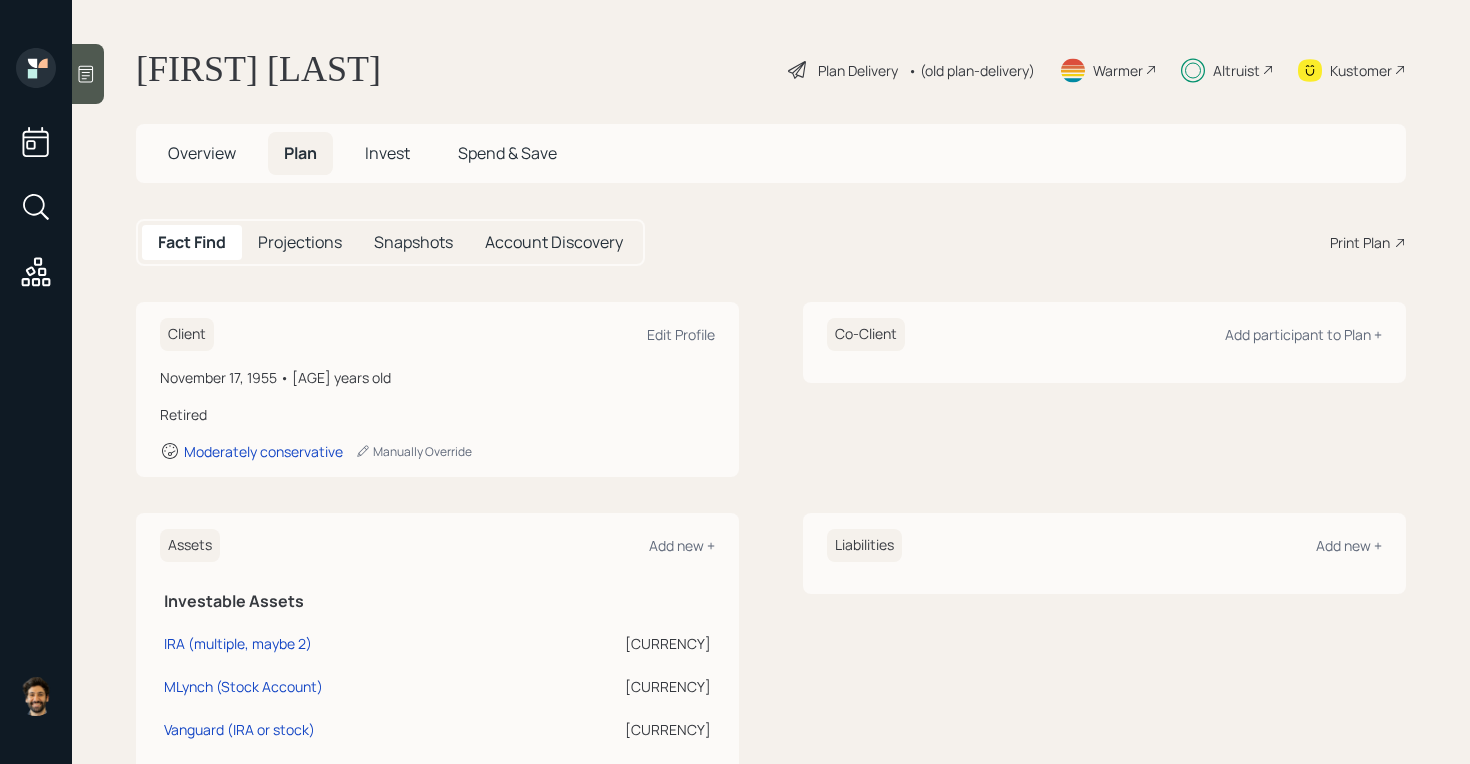 click on "• (old plan-delivery)" at bounding box center (971, 70) 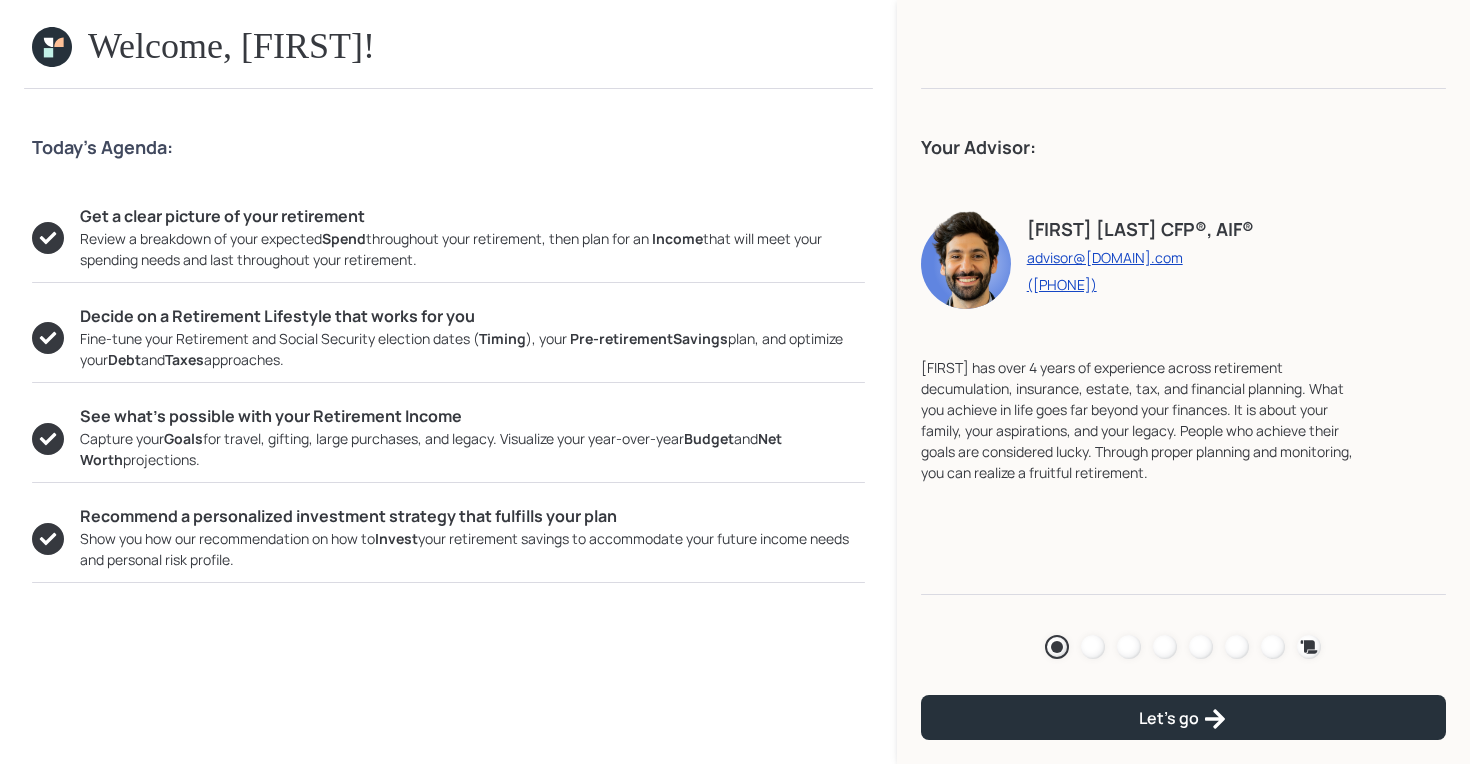 click on "Agenda Review Income Spend Net-worth Budget Taxes Invest" at bounding box center (1183, 647) 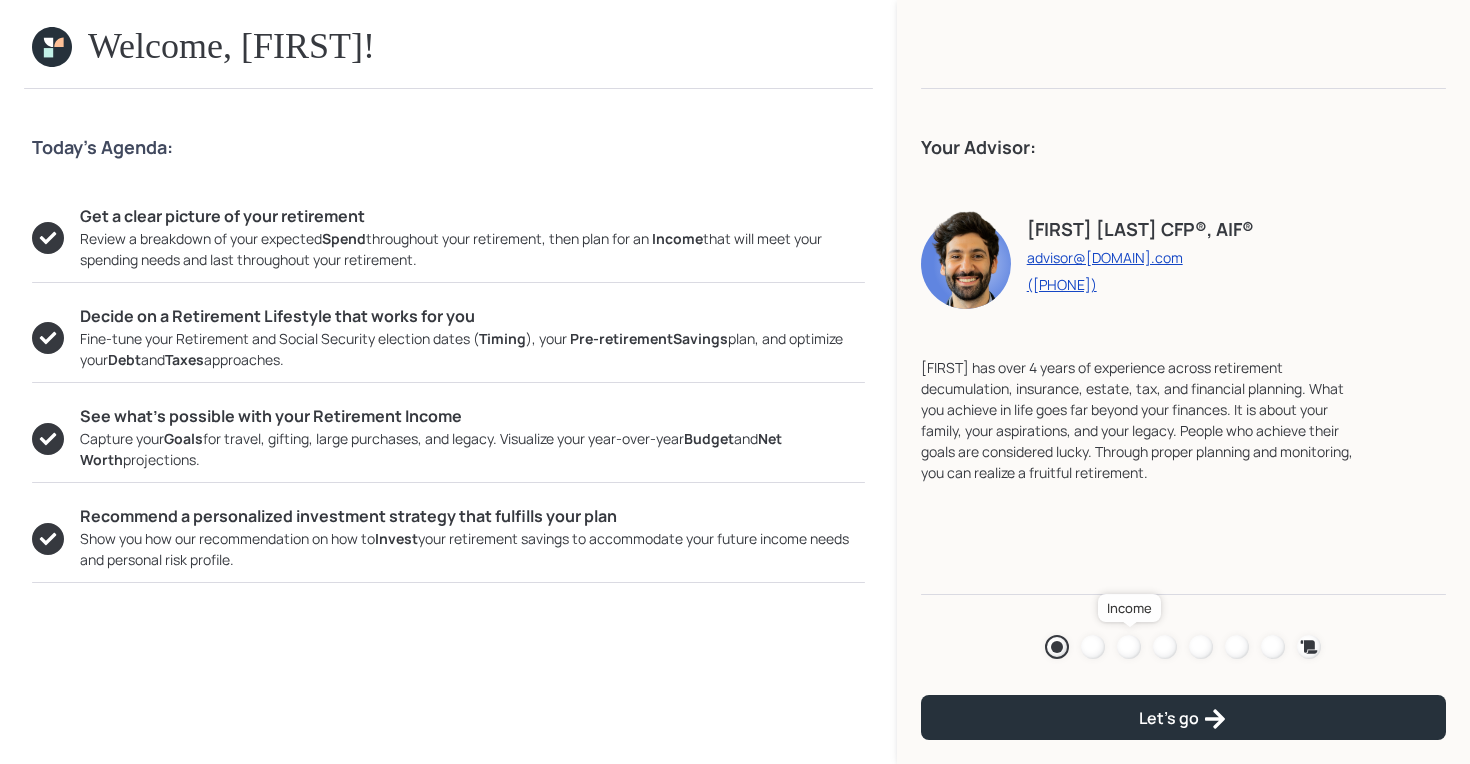 click at bounding box center (1129, 647) 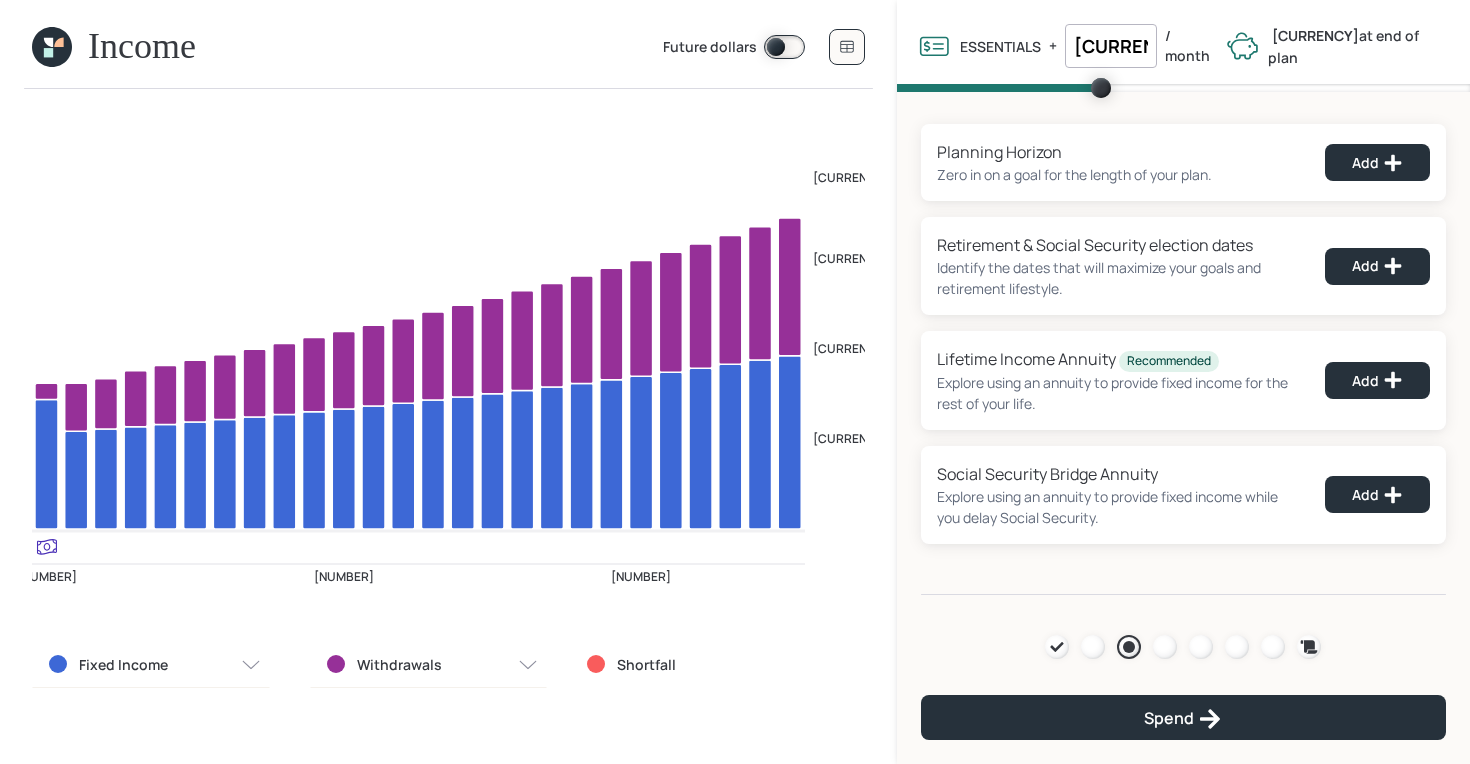 click at bounding box center [58, 42] 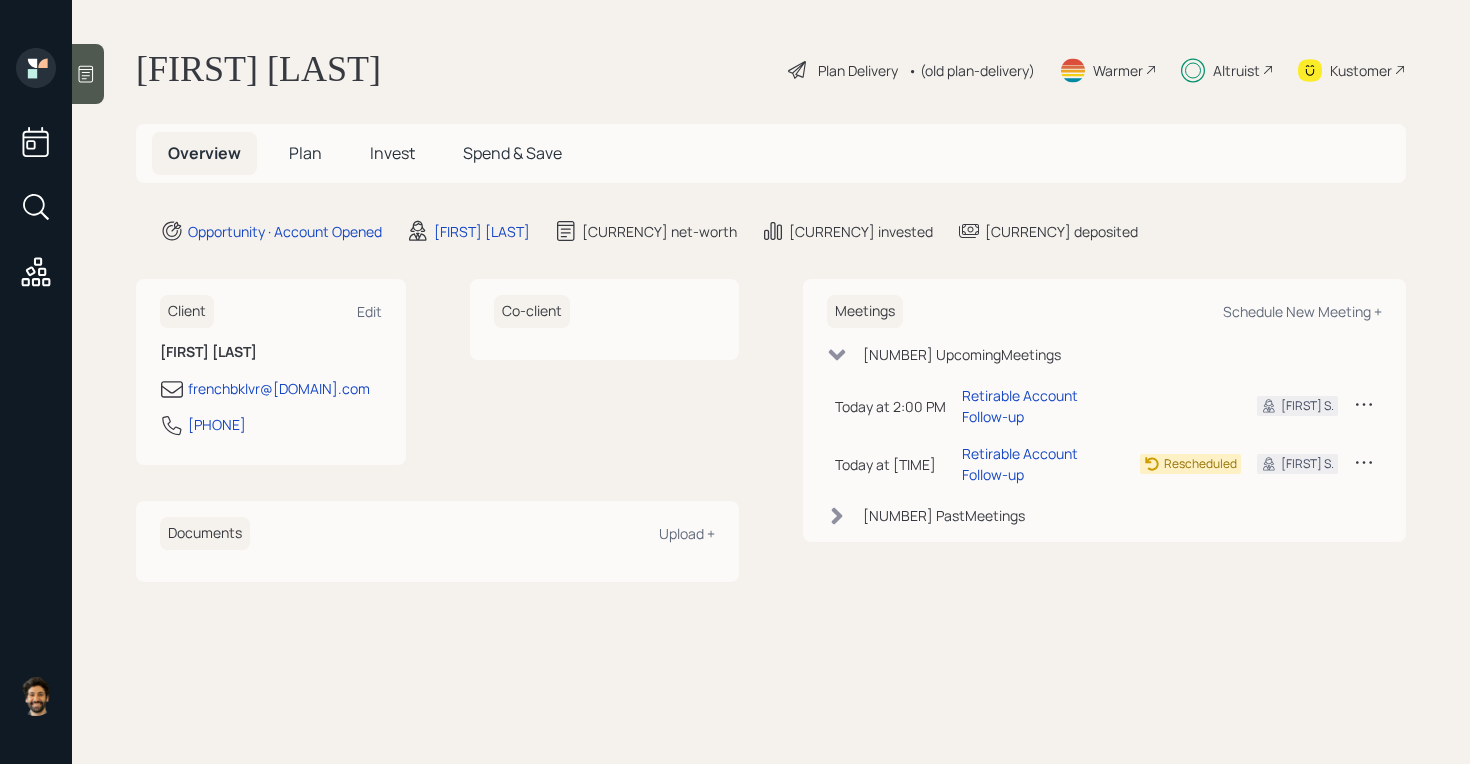 click on "Plan" at bounding box center (305, 153) 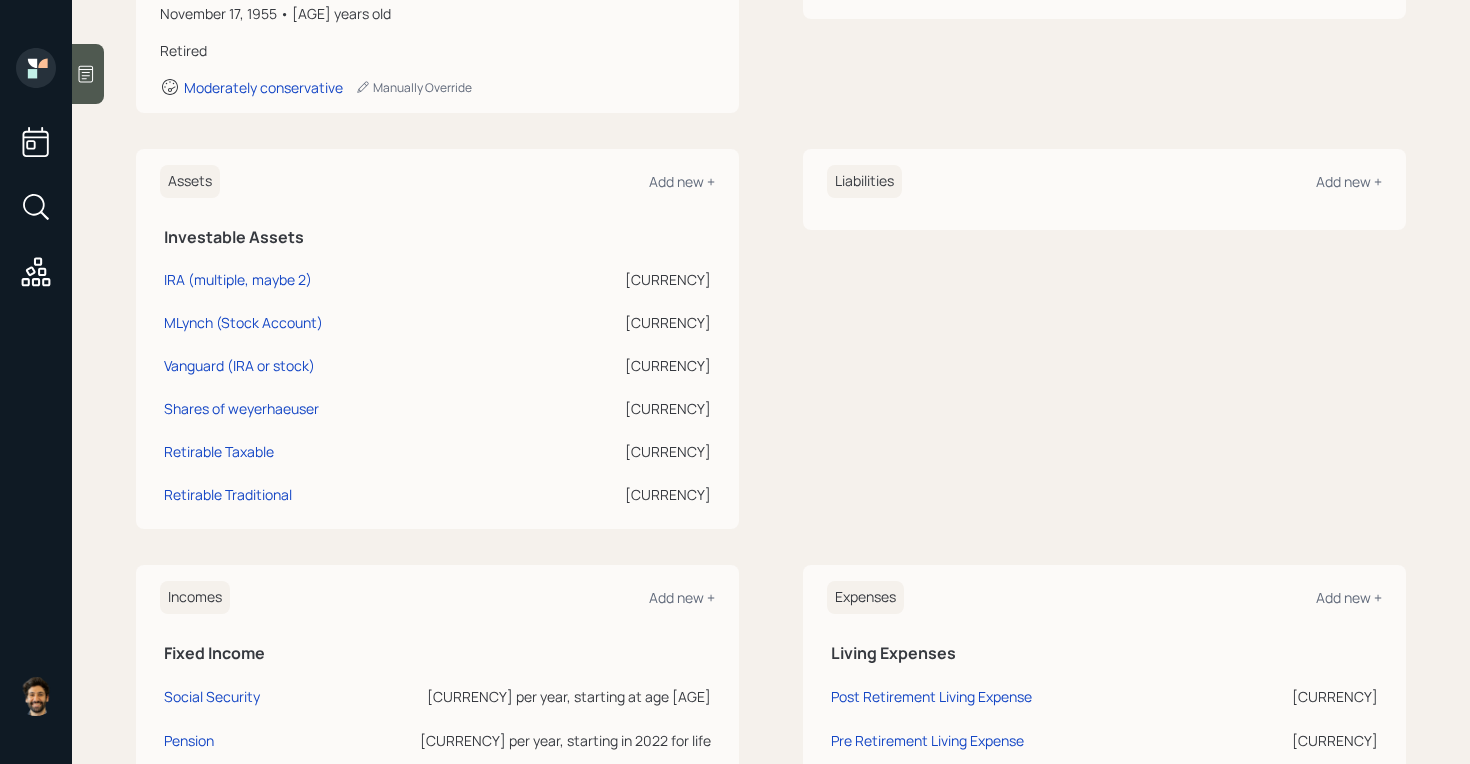 scroll, scrollTop: 366, scrollLeft: 0, axis: vertical 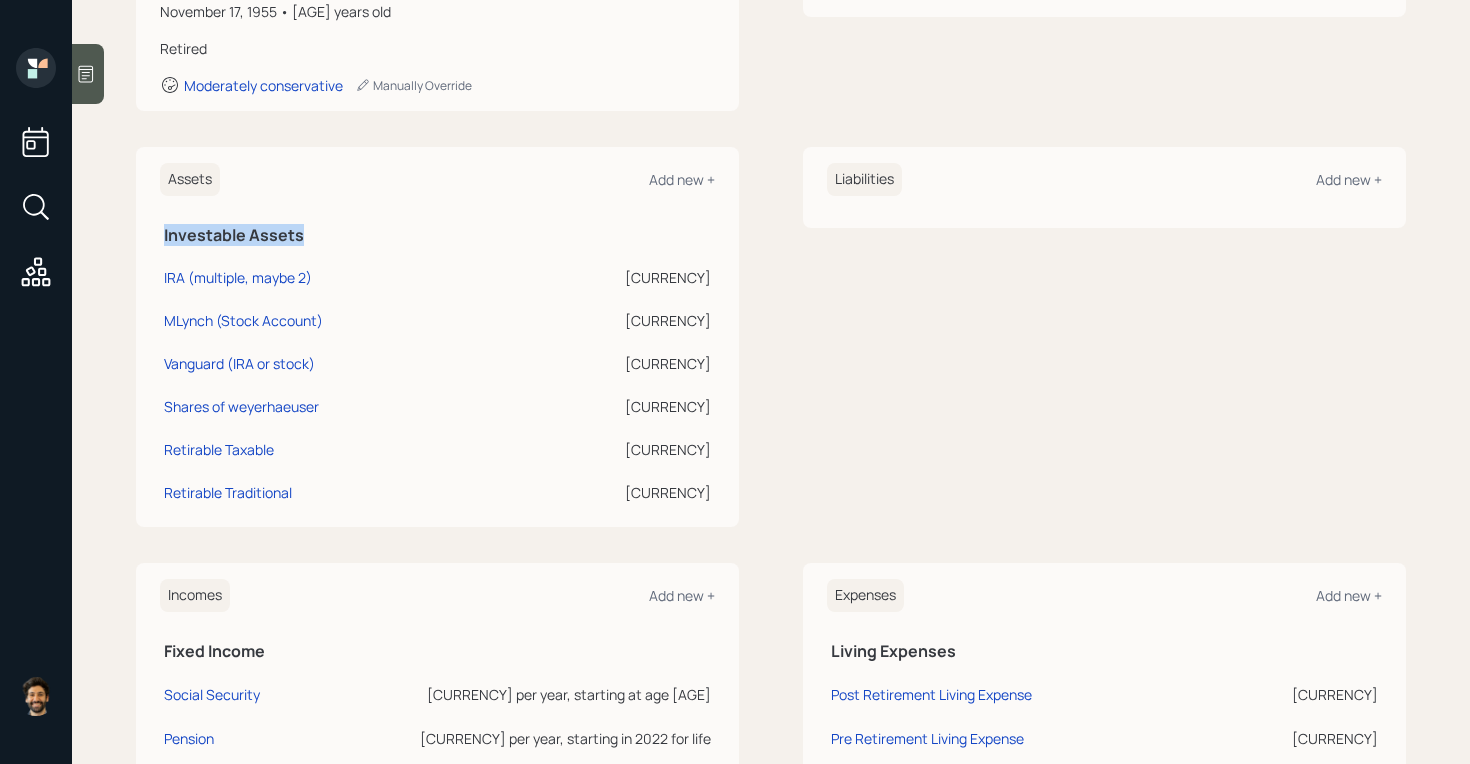 drag, startPoint x: 164, startPoint y: 238, endPoint x: 310, endPoint y: 238, distance: 146 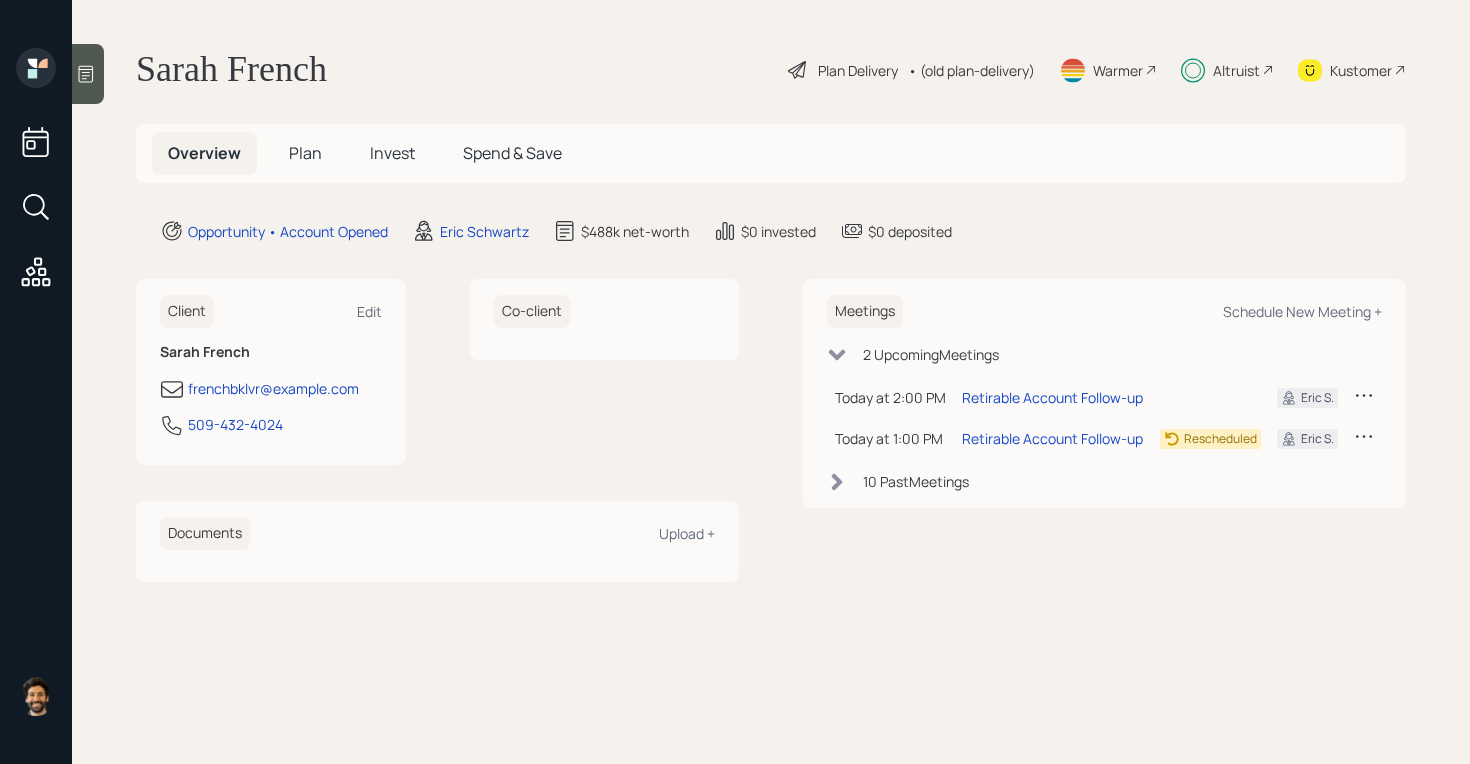 scroll, scrollTop: 0, scrollLeft: 0, axis: both 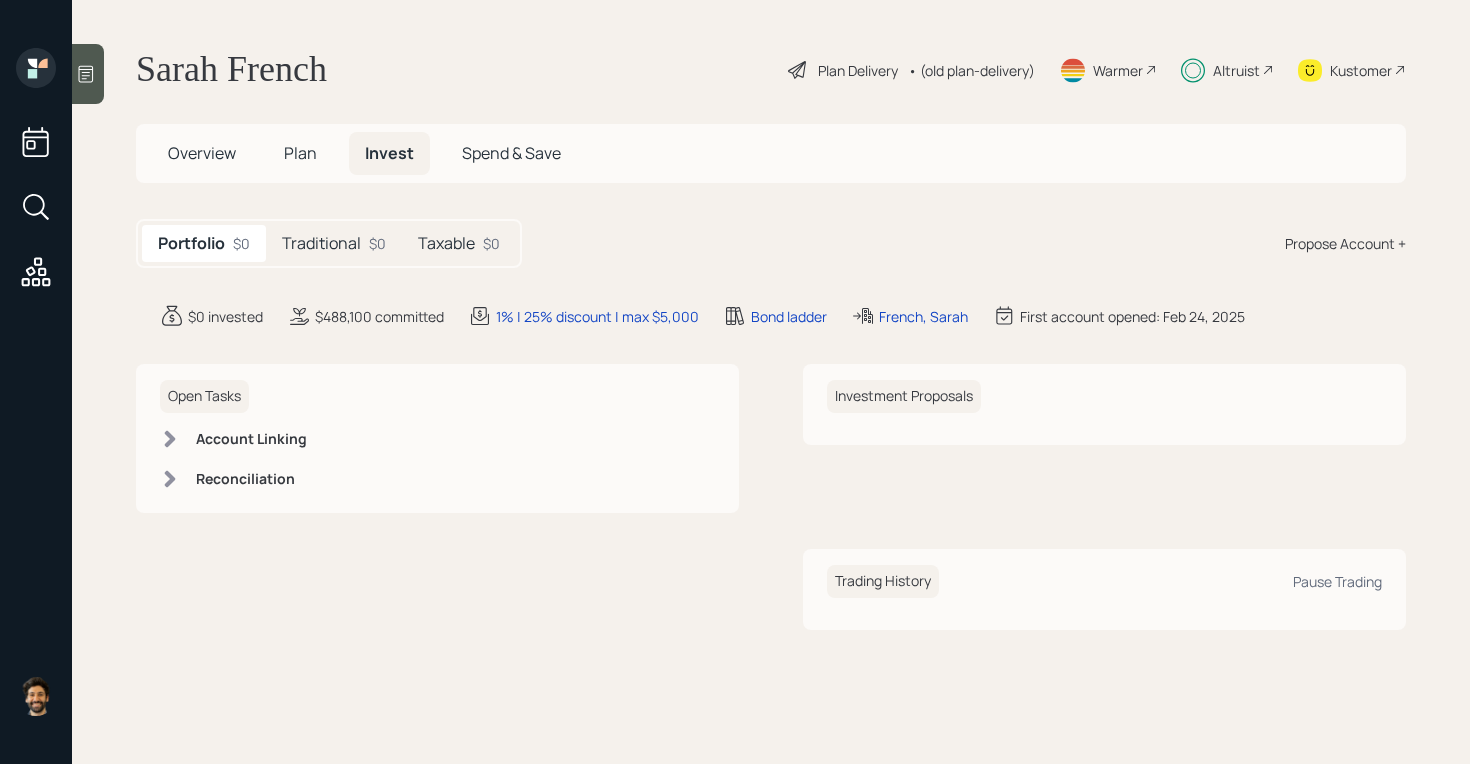 click on "Portfolio $0 Traditional $0 Taxable $0 Propose Account +" at bounding box center [771, 243] 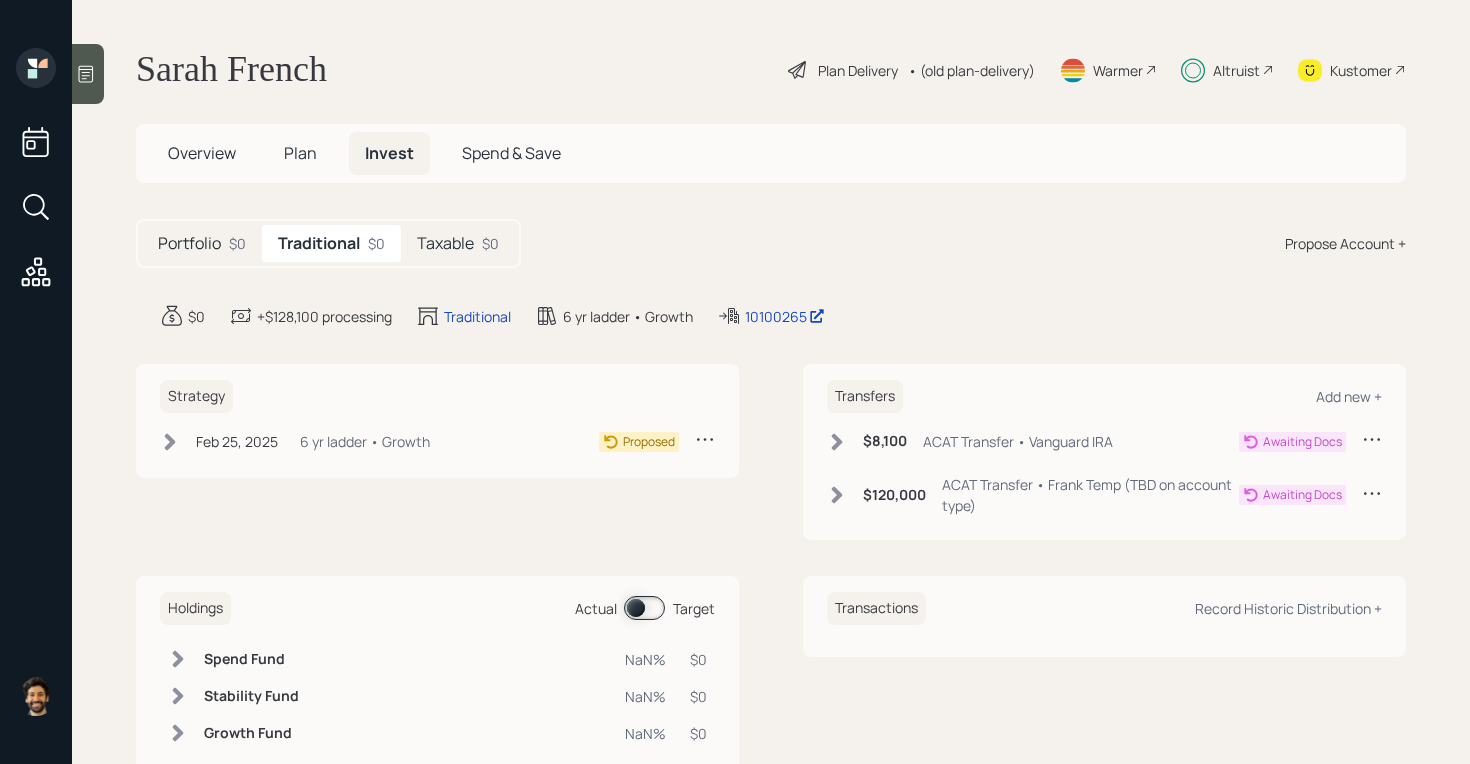 click on "Portfolio" at bounding box center [189, 243] 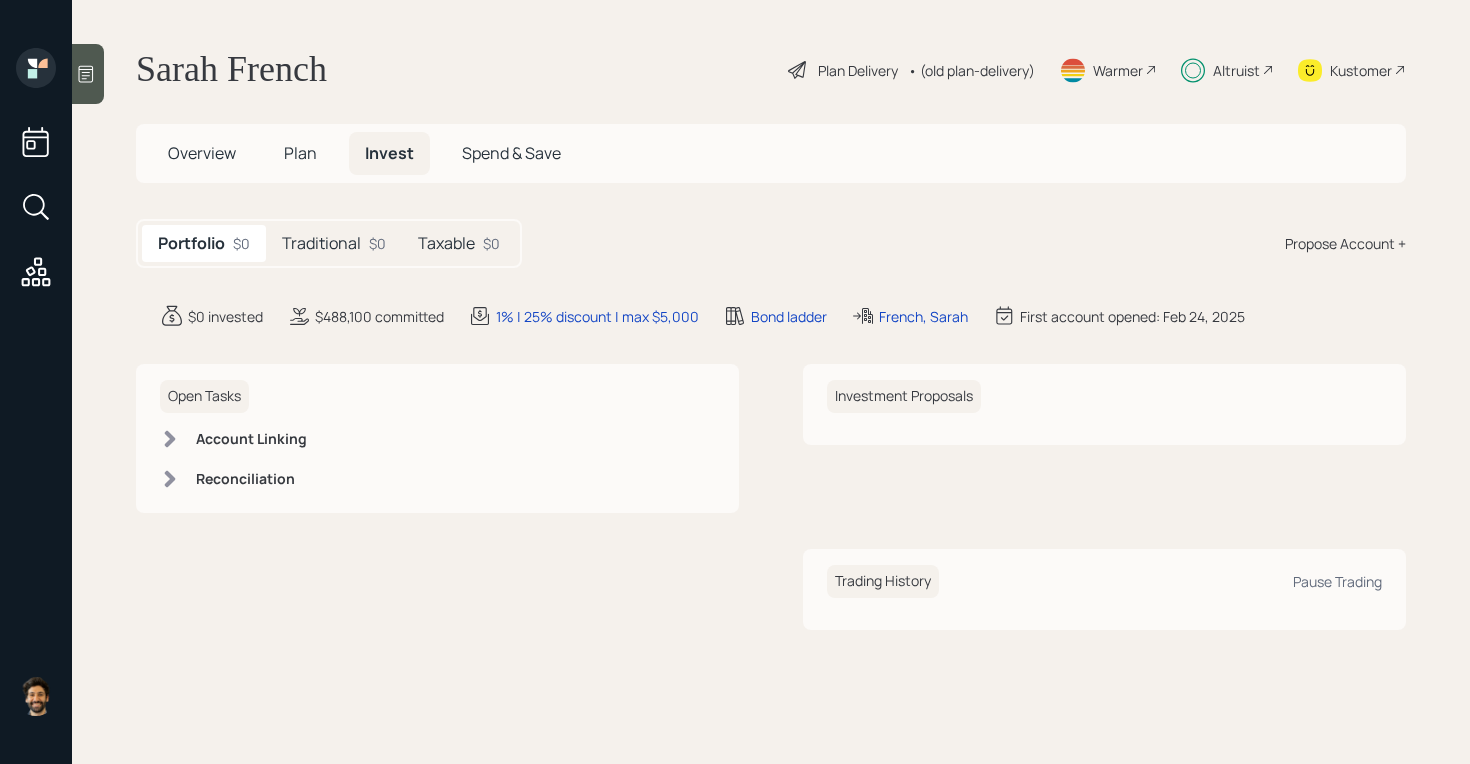 click on "Traditional" at bounding box center (321, 243) 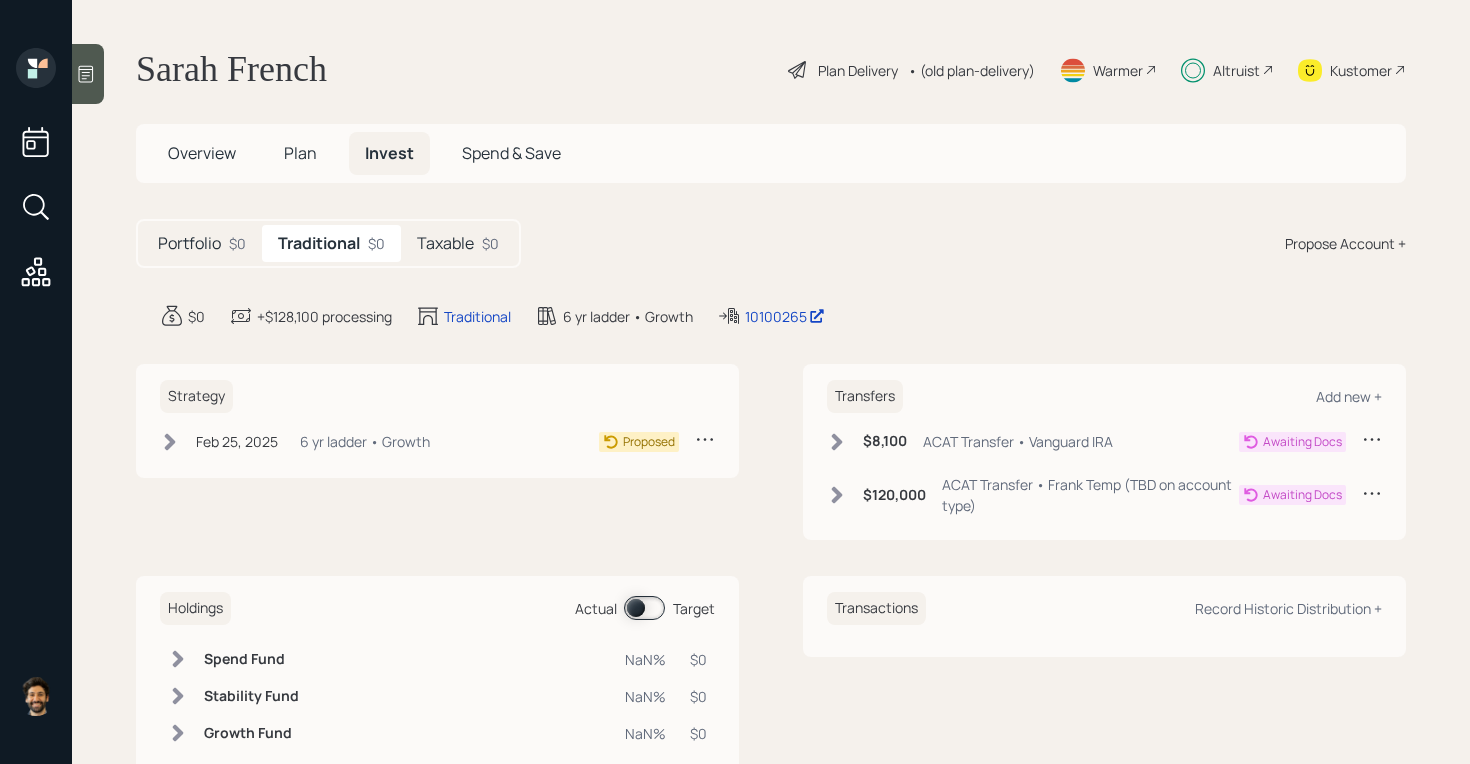 click on "Taxable" at bounding box center (189, 243) 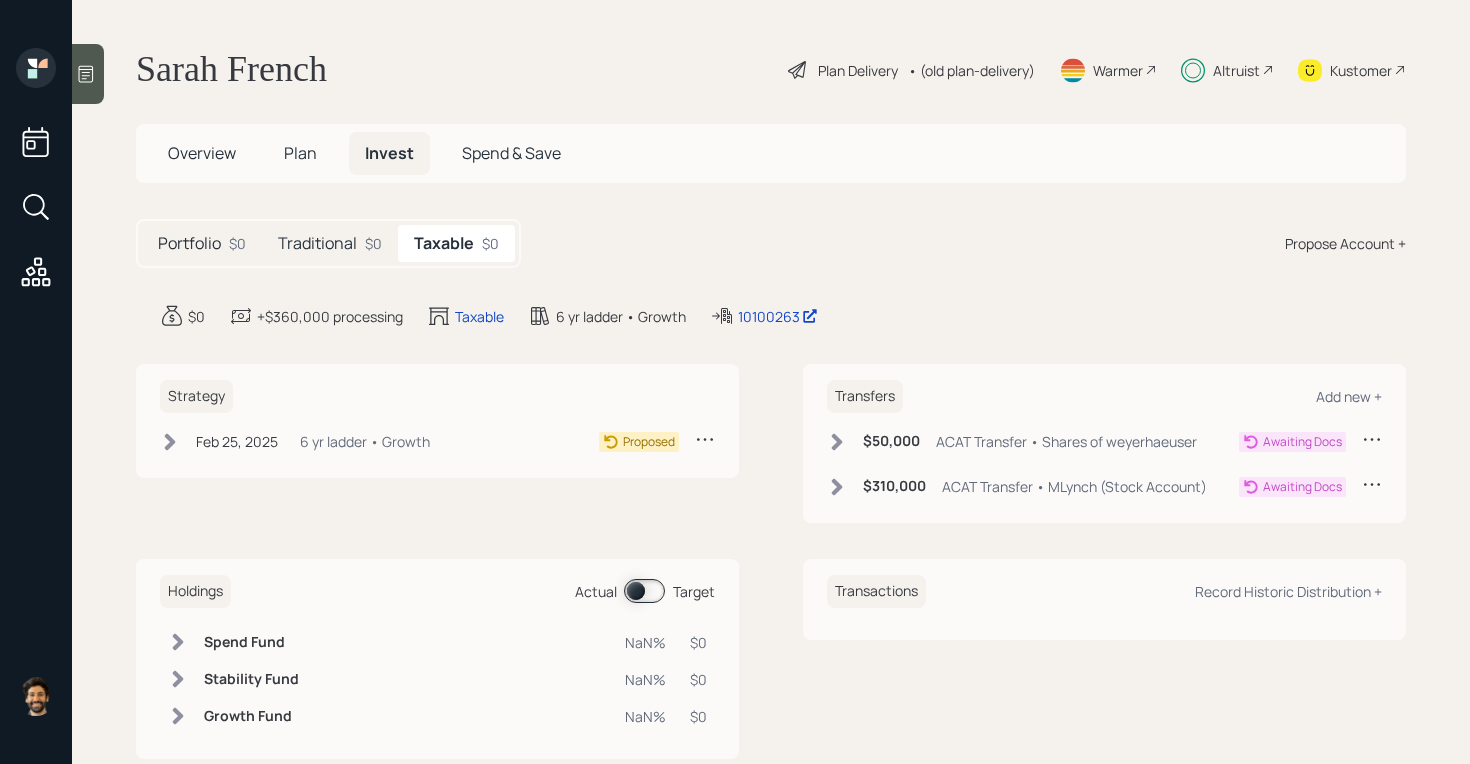 scroll, scrollTop: 18, scrollLeft: 0, axis: vertical 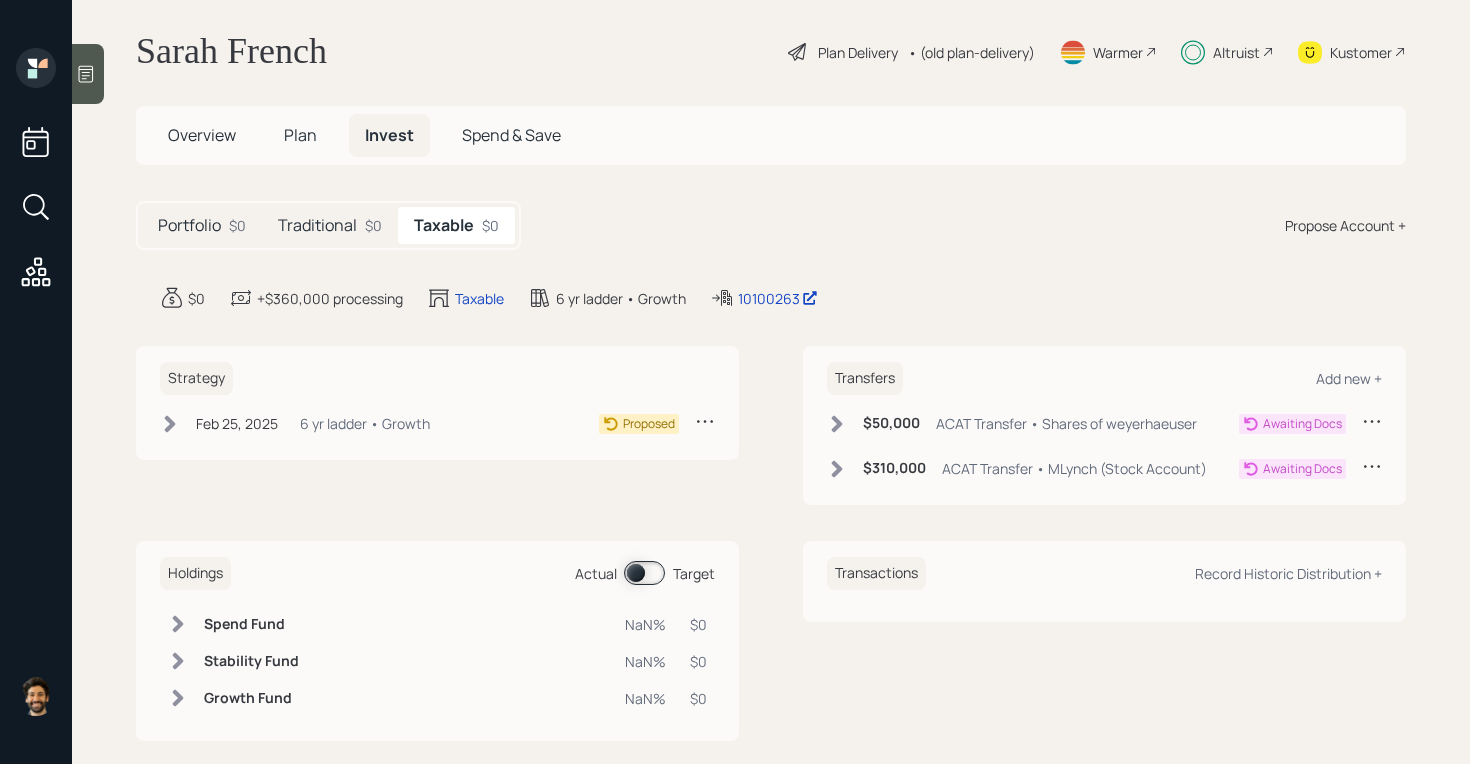click on "• (old plan-delivery)" at bounding box center (971, 52) 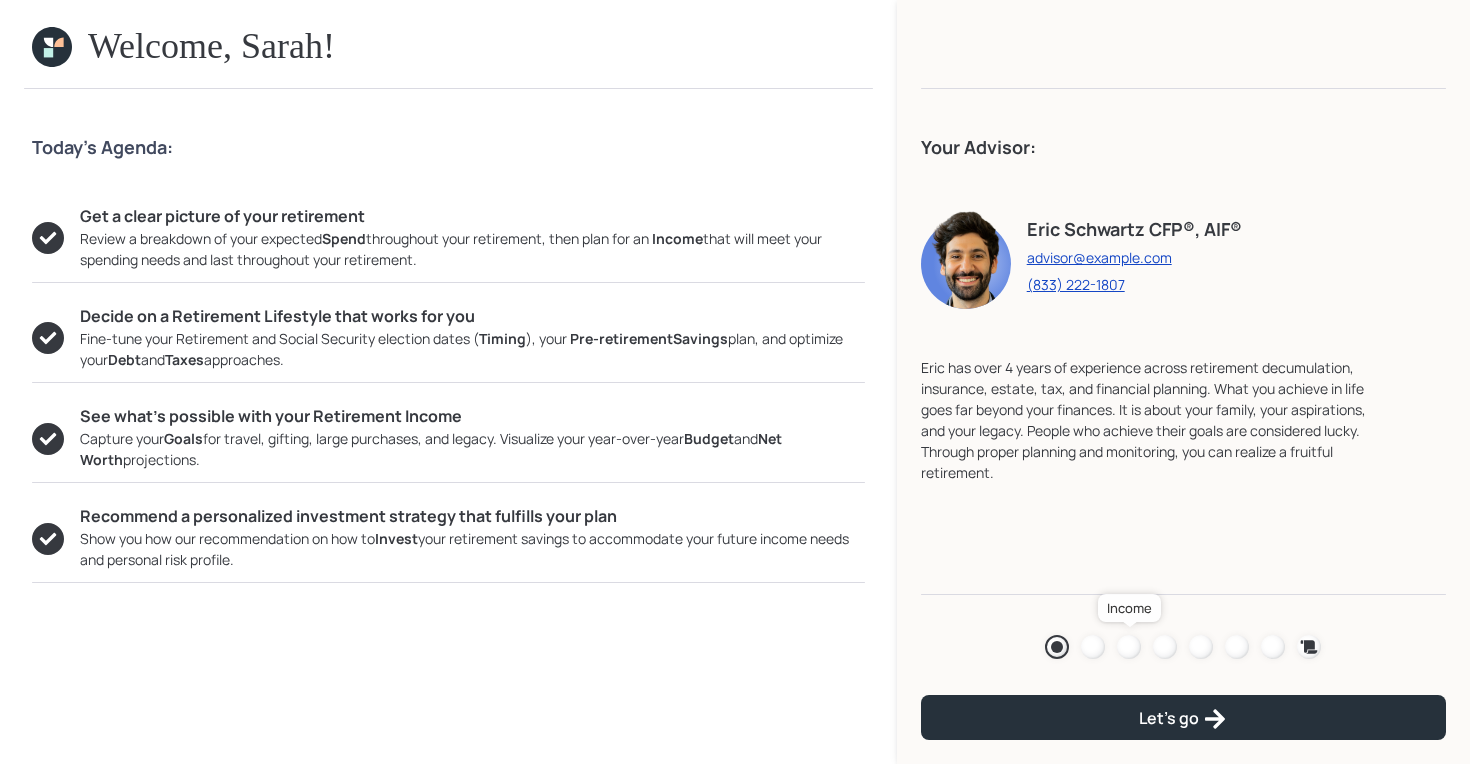 click at bounding box center (1129, 647) 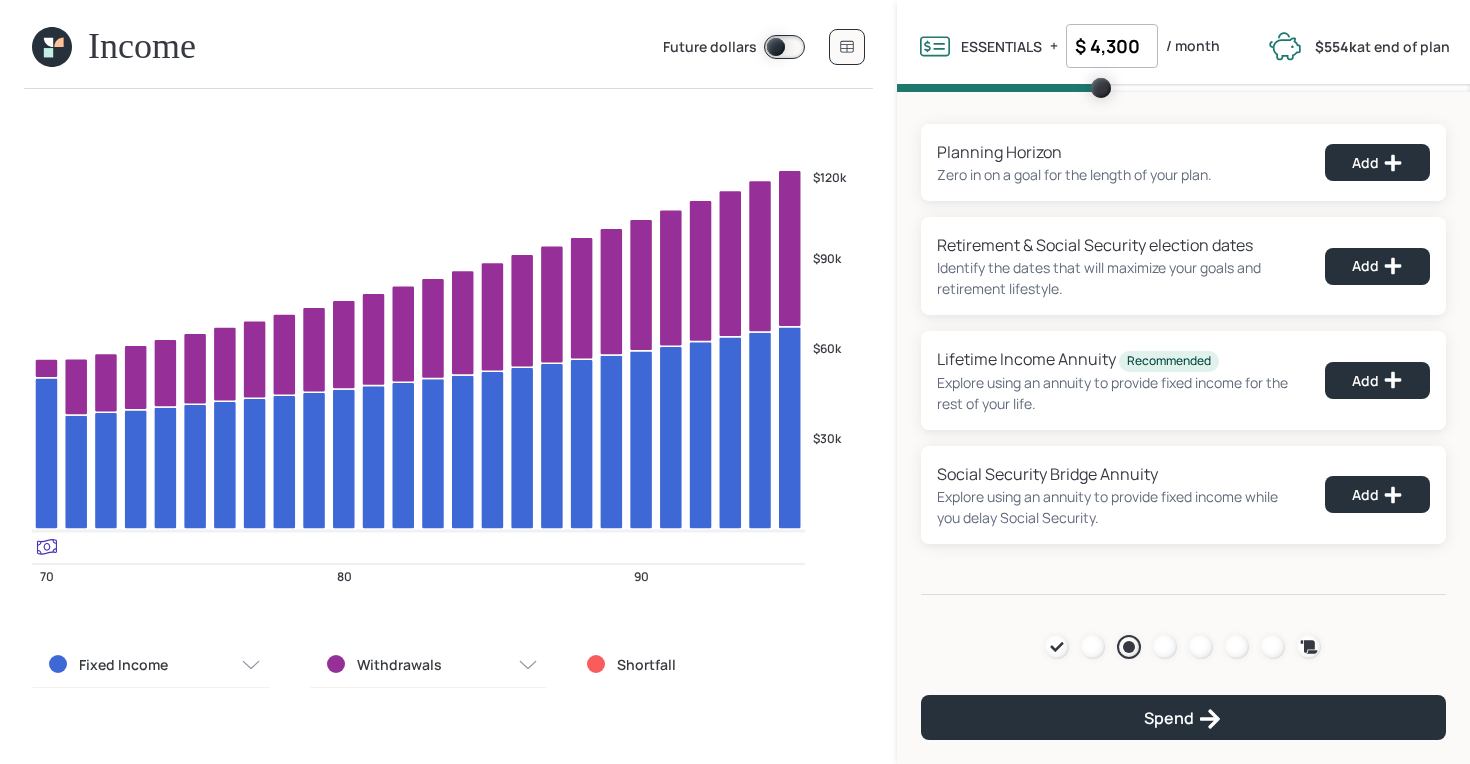click at bounding box center [52, 47] 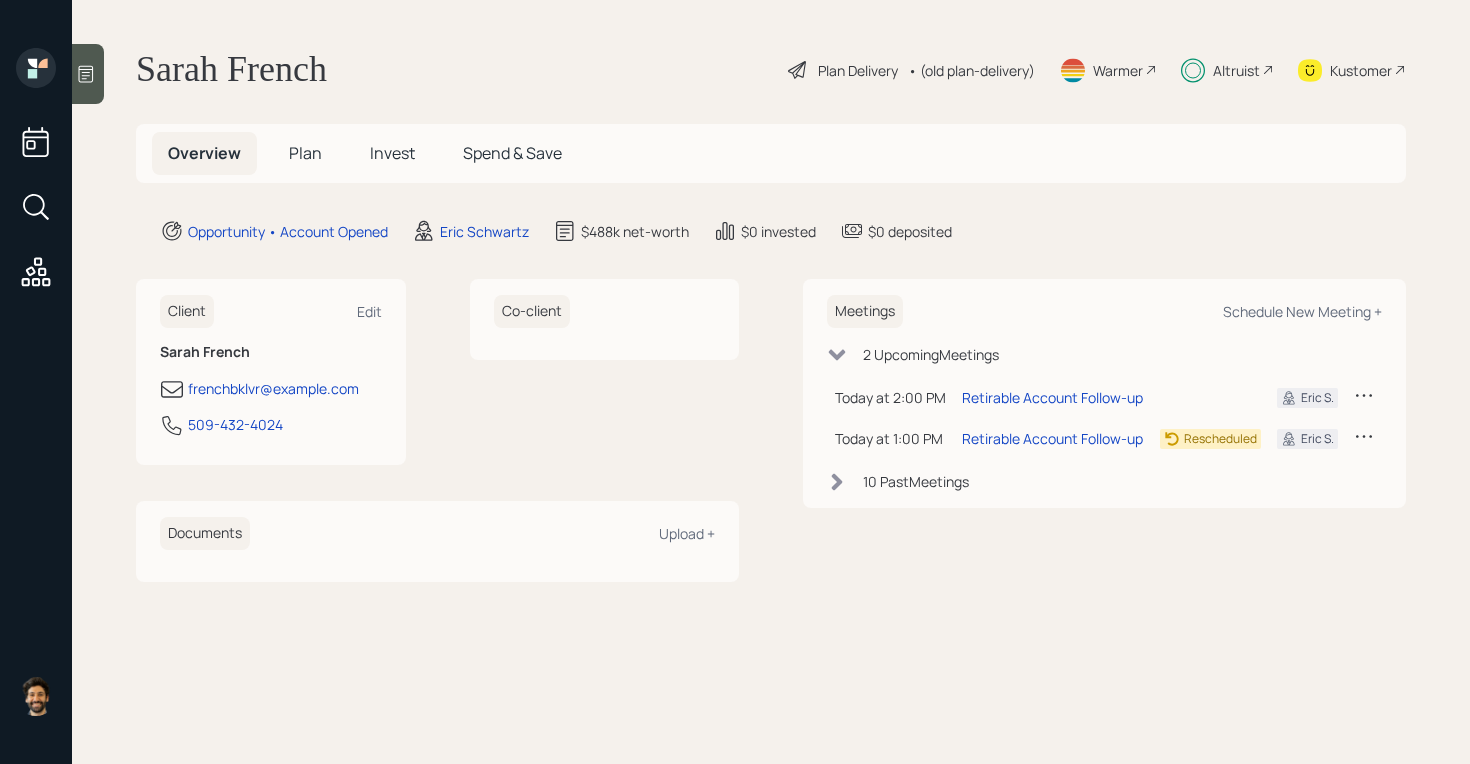 click on "Invest" at bounding box center (305, 153) 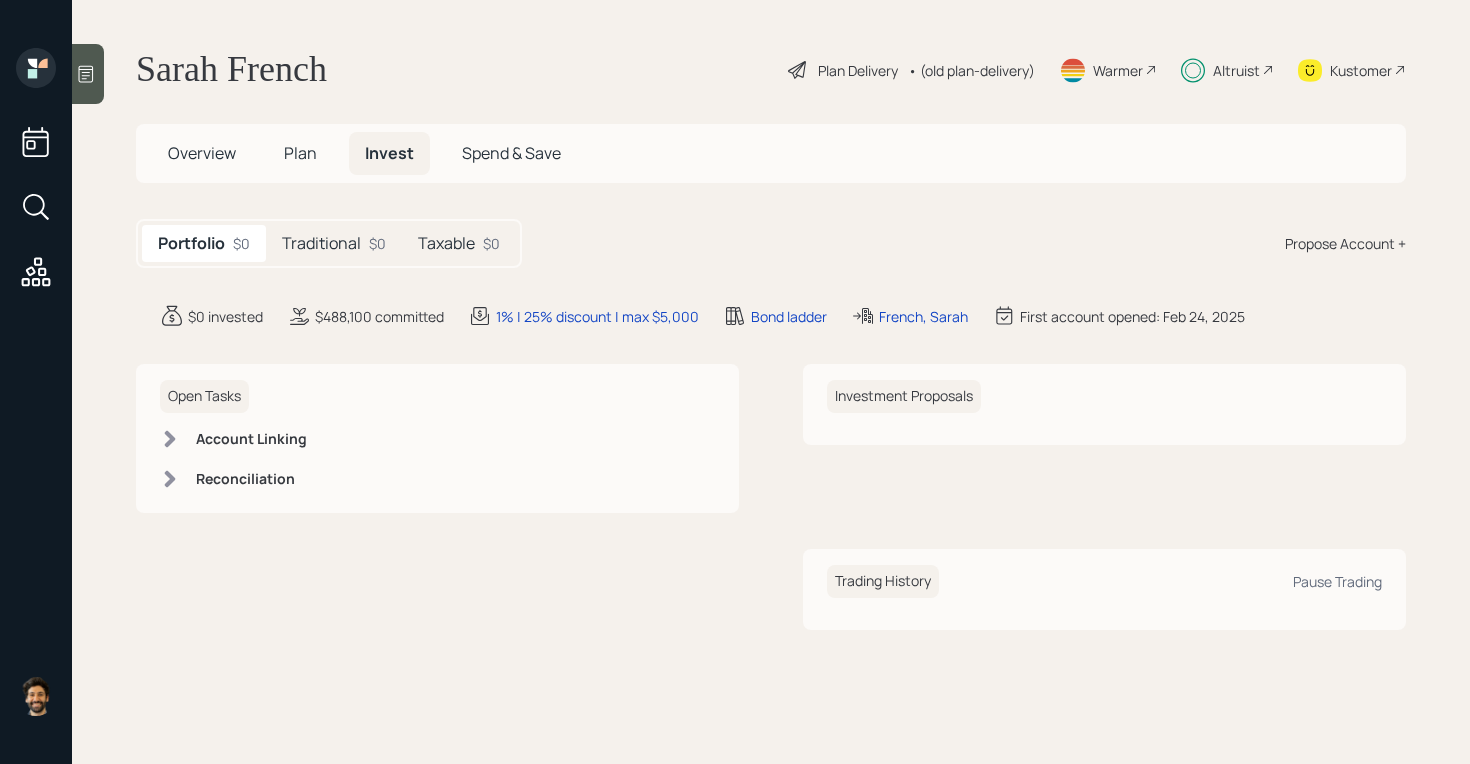click on "Traditional $0" at bounding box center [334, 243] 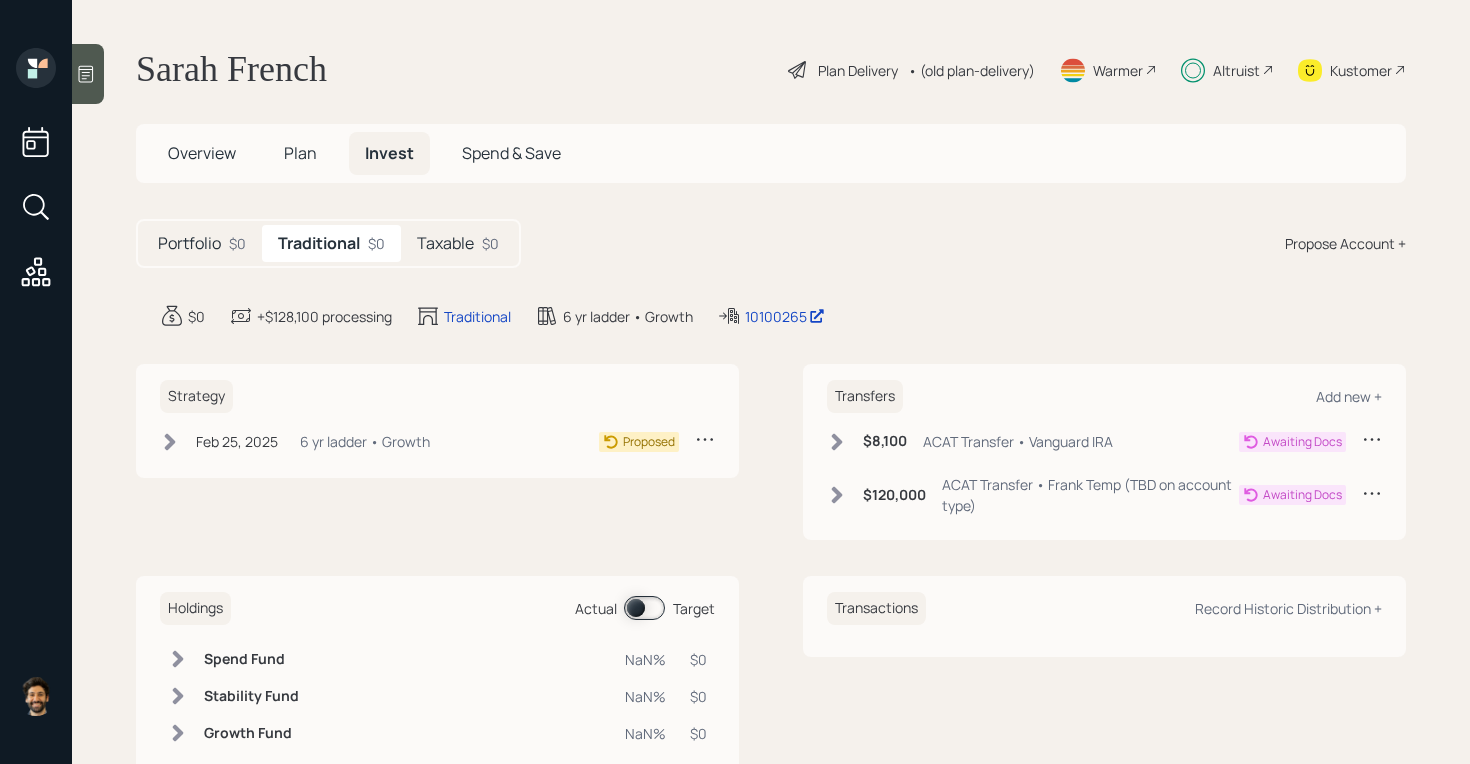 click on "Taxable" at bounding box center [189, 243] 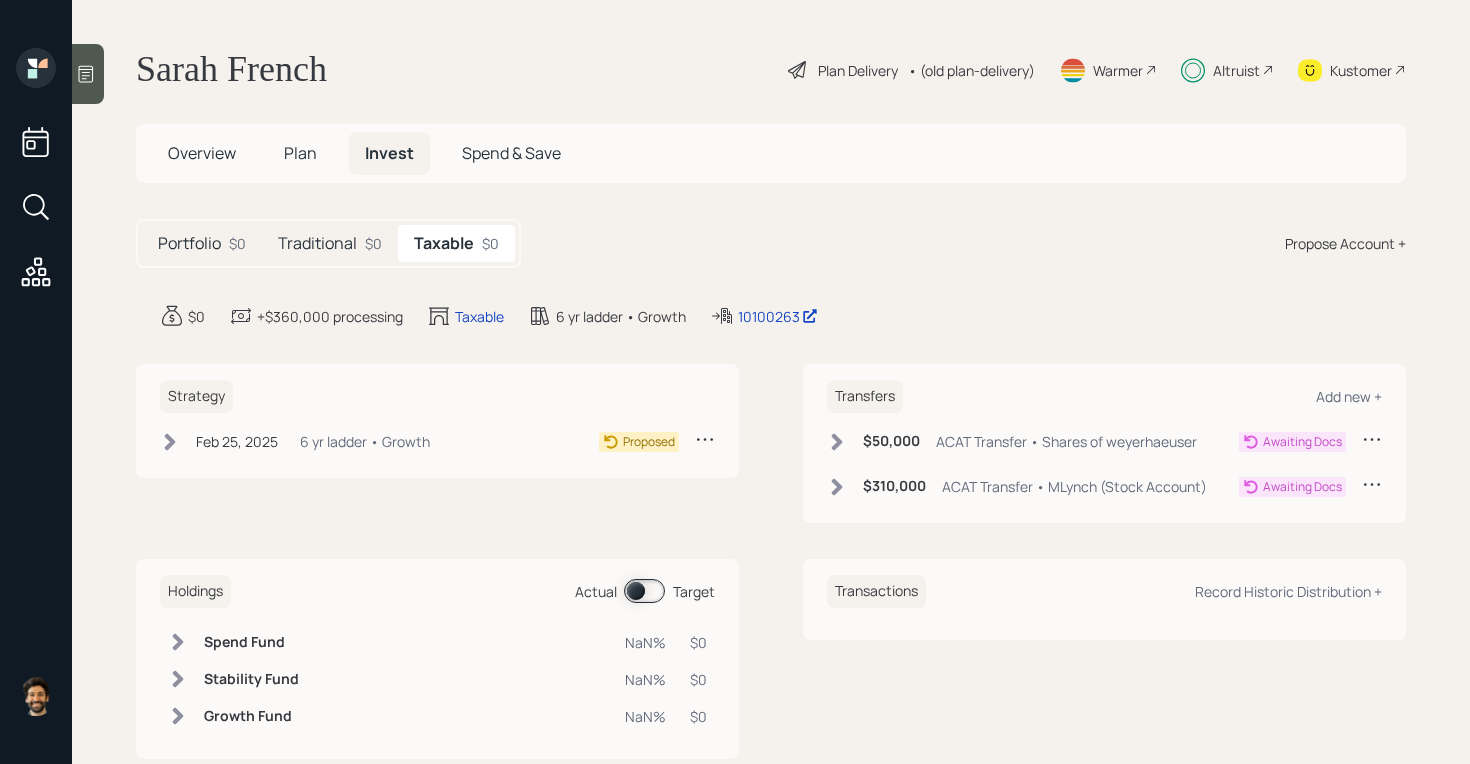 click on "Traditional" at bounding box center (189, 243) 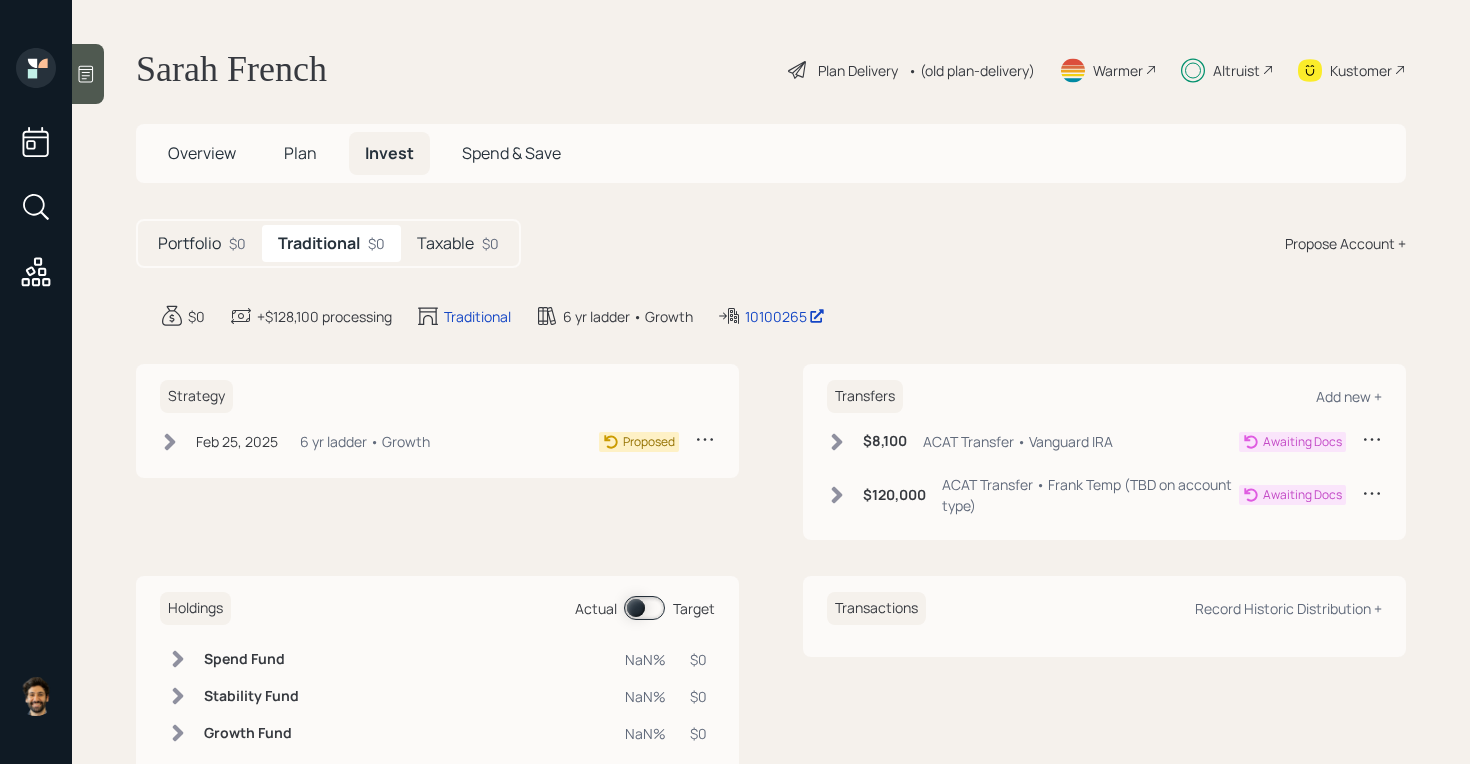 click on "• (old plan-delivery)" at bounding box center (971, 70) 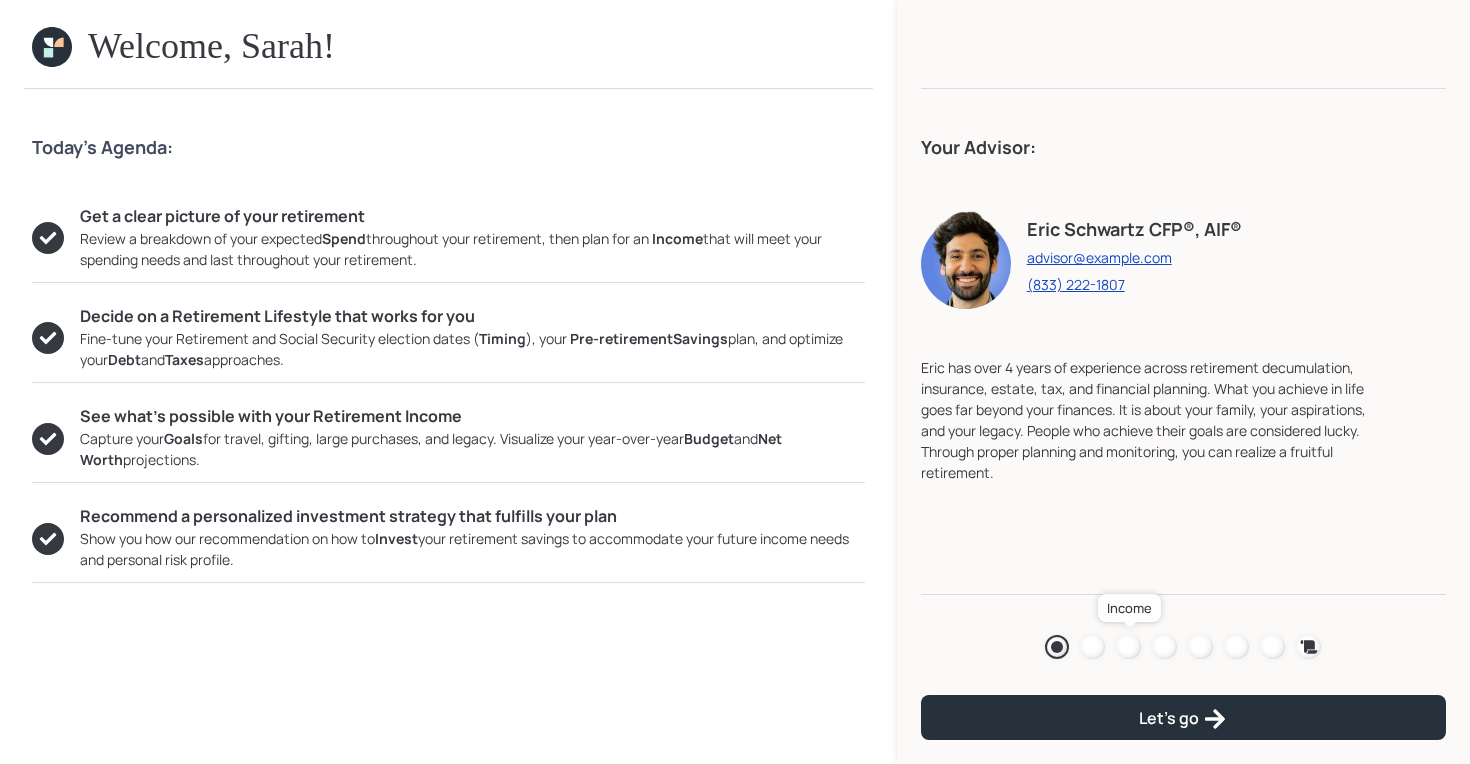click at bounding box center (1129, 647) 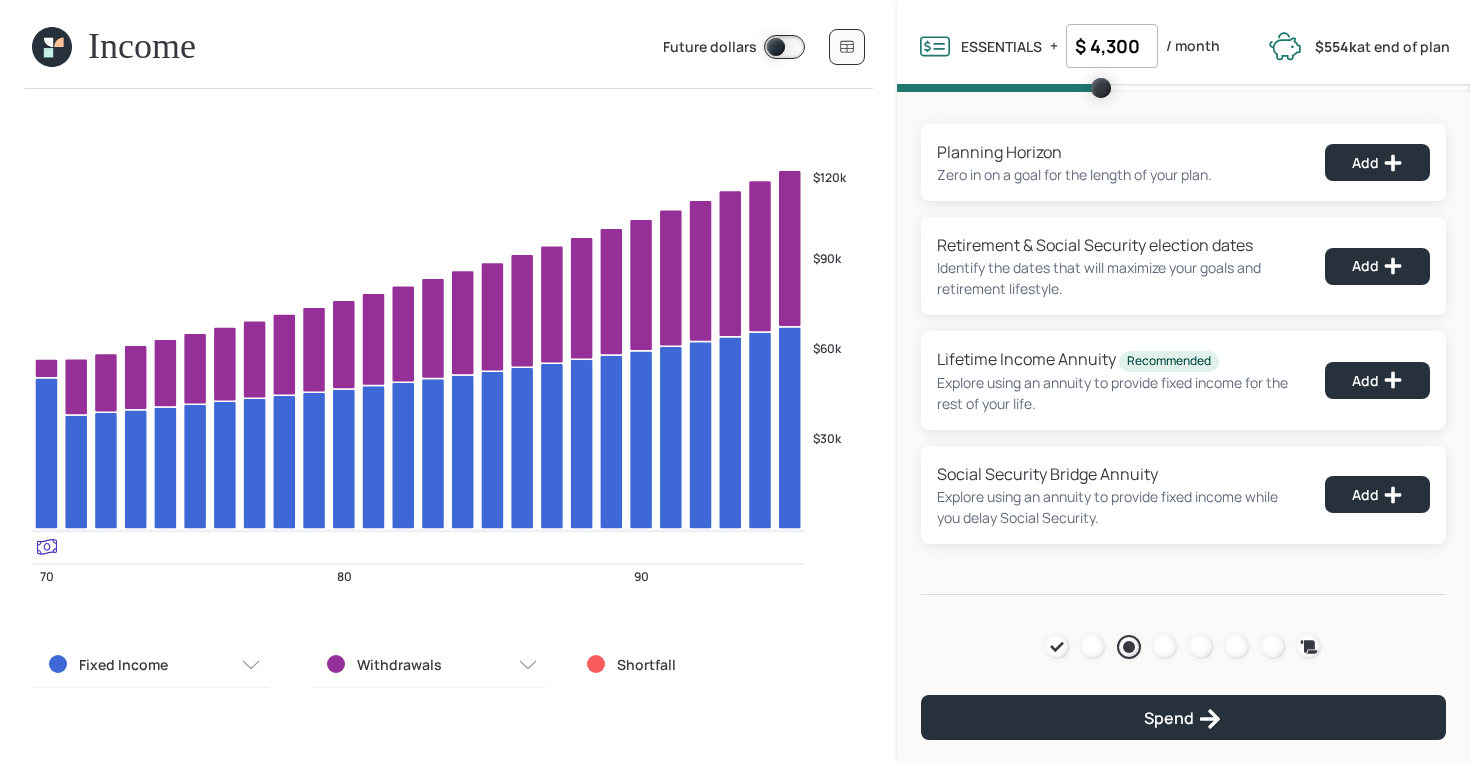 click on "Withdrawals" at bounding box center (123, 665) 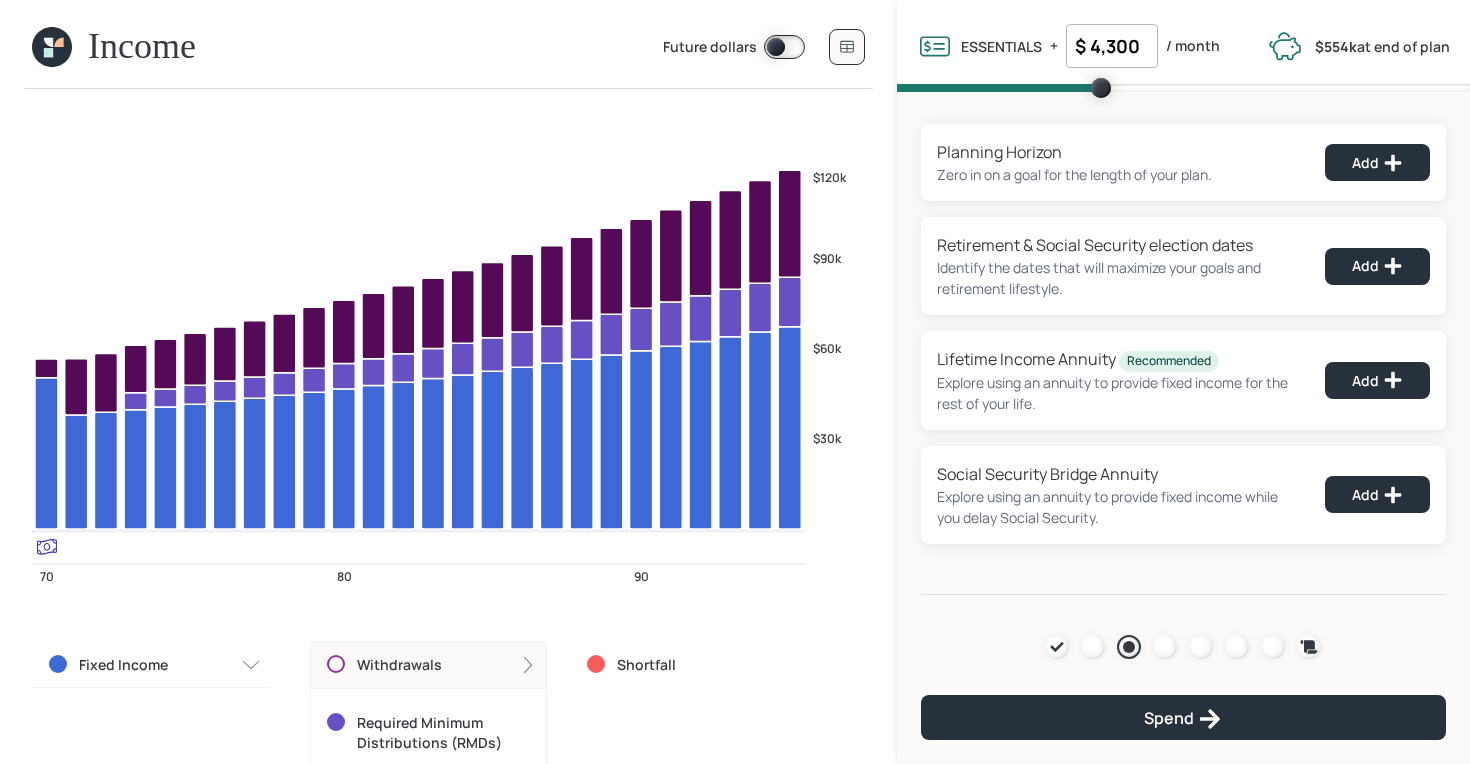click at bounding box center (52, 47) 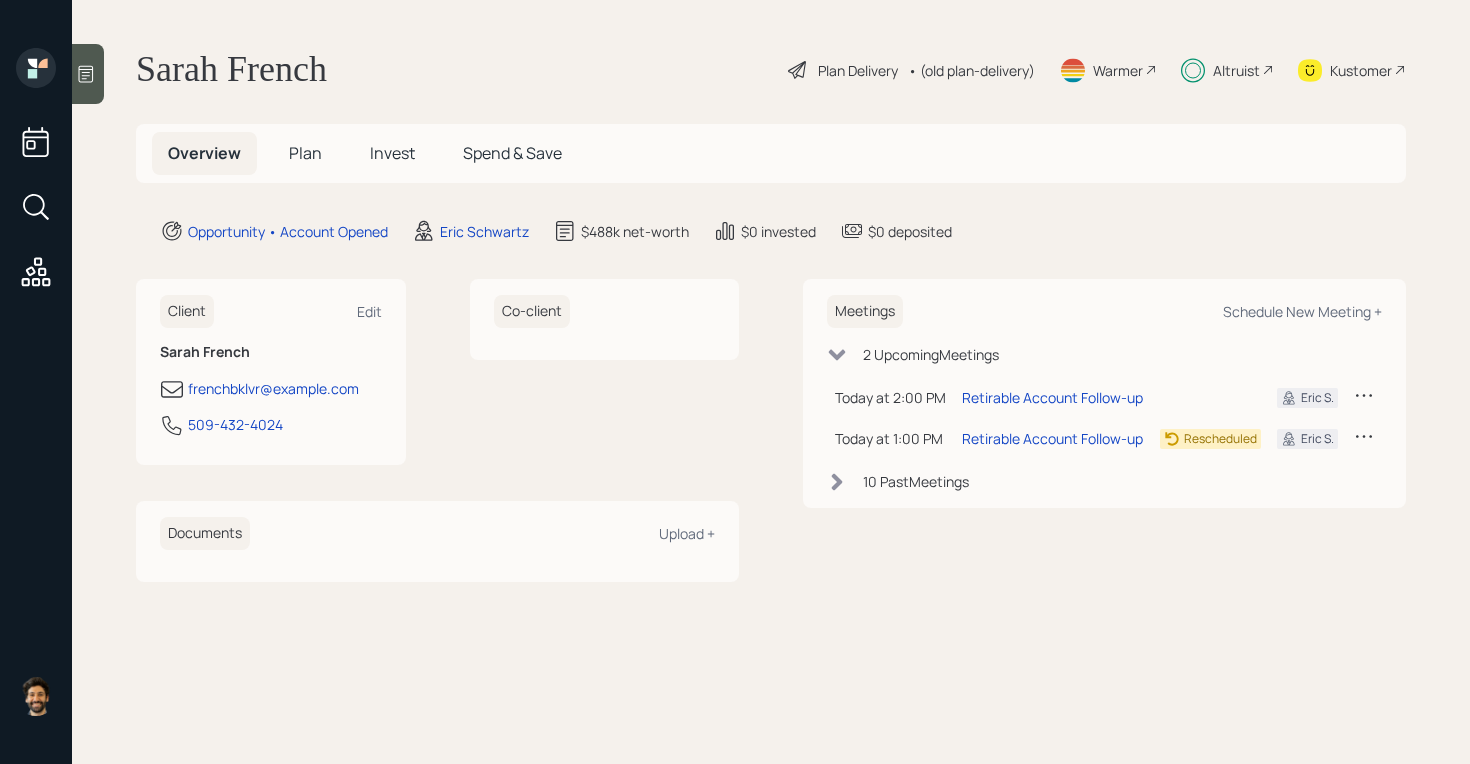 click on "Plan" at bounding box center [305, 153] 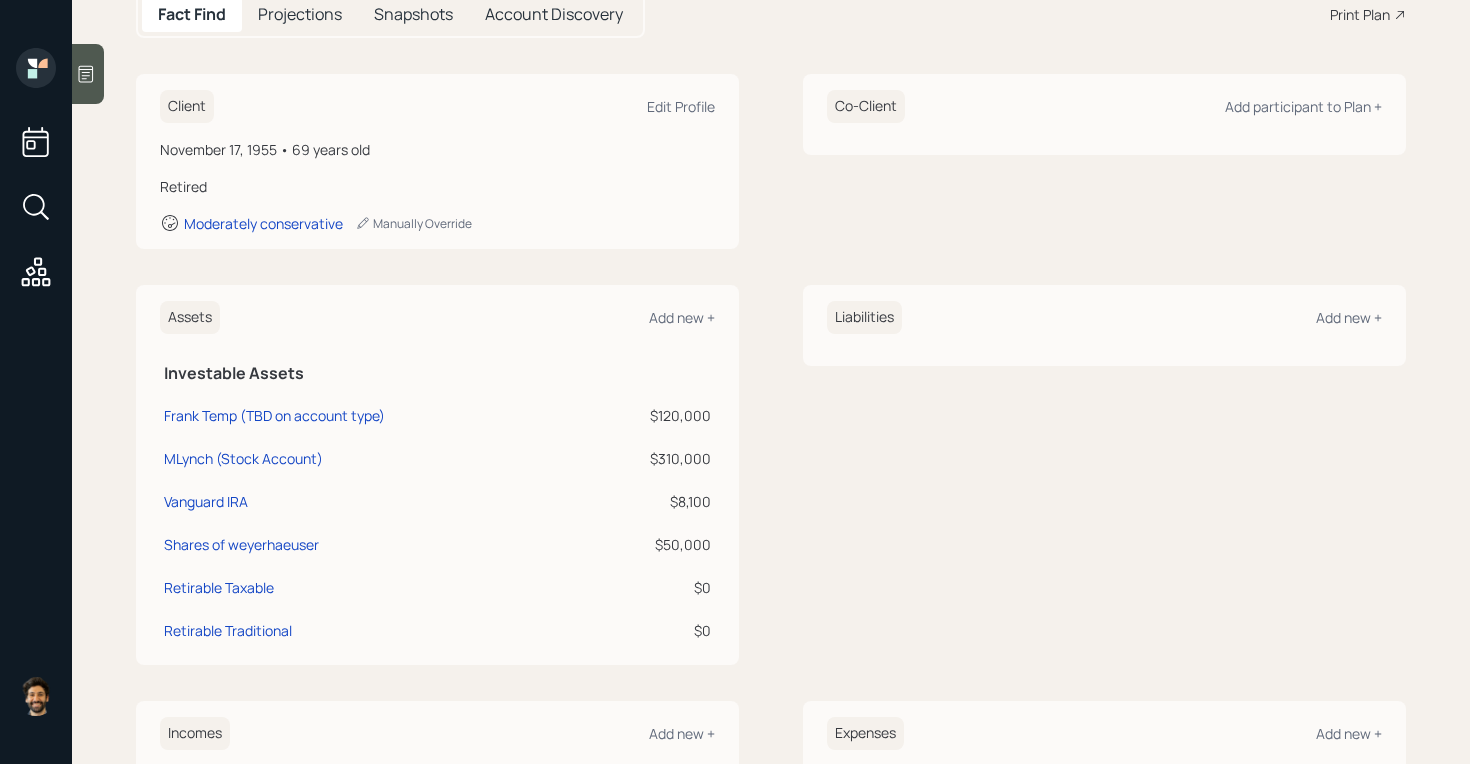 scroll, scrollTop: 0, scrollLeft: 0, axis: both 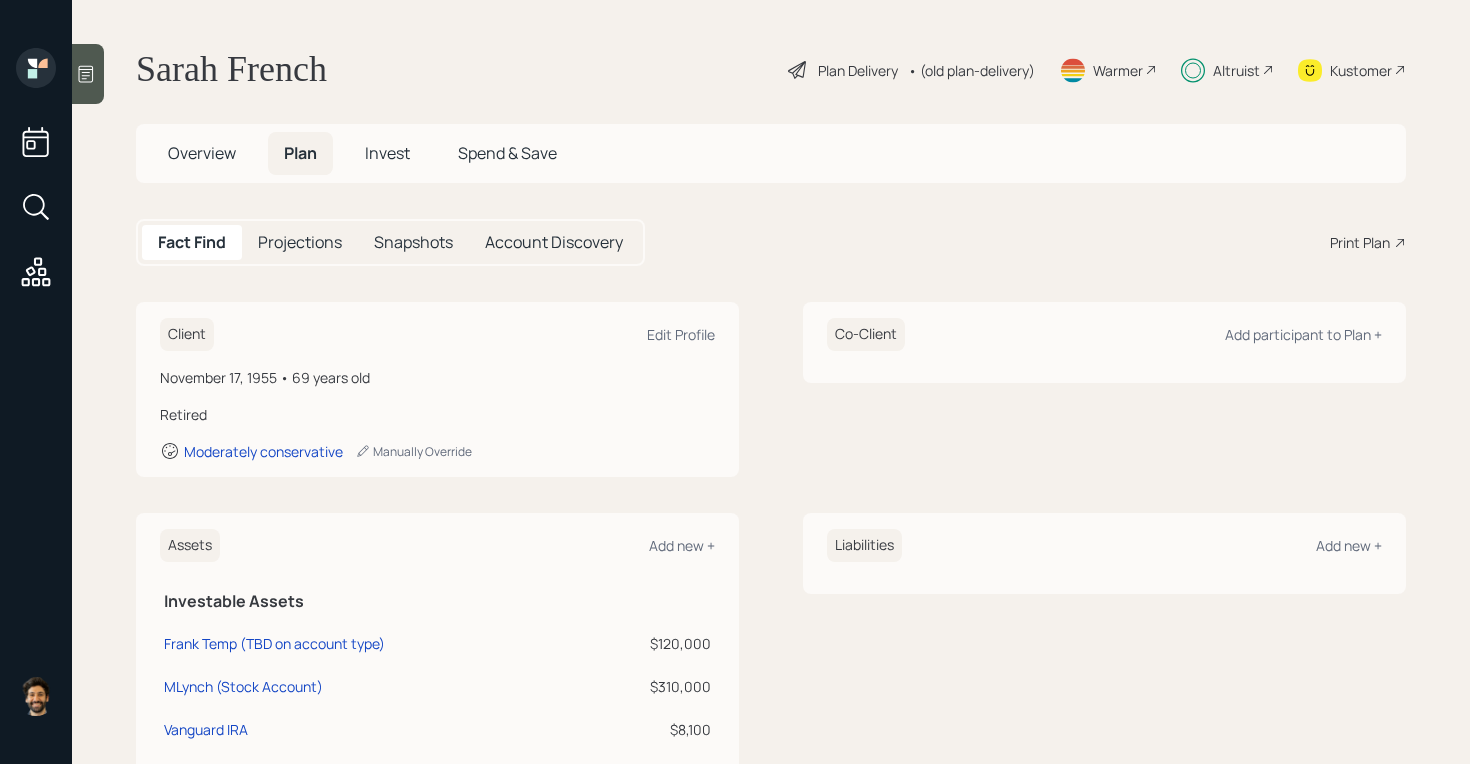 click on "Invest" at bounding box center (202, 153) 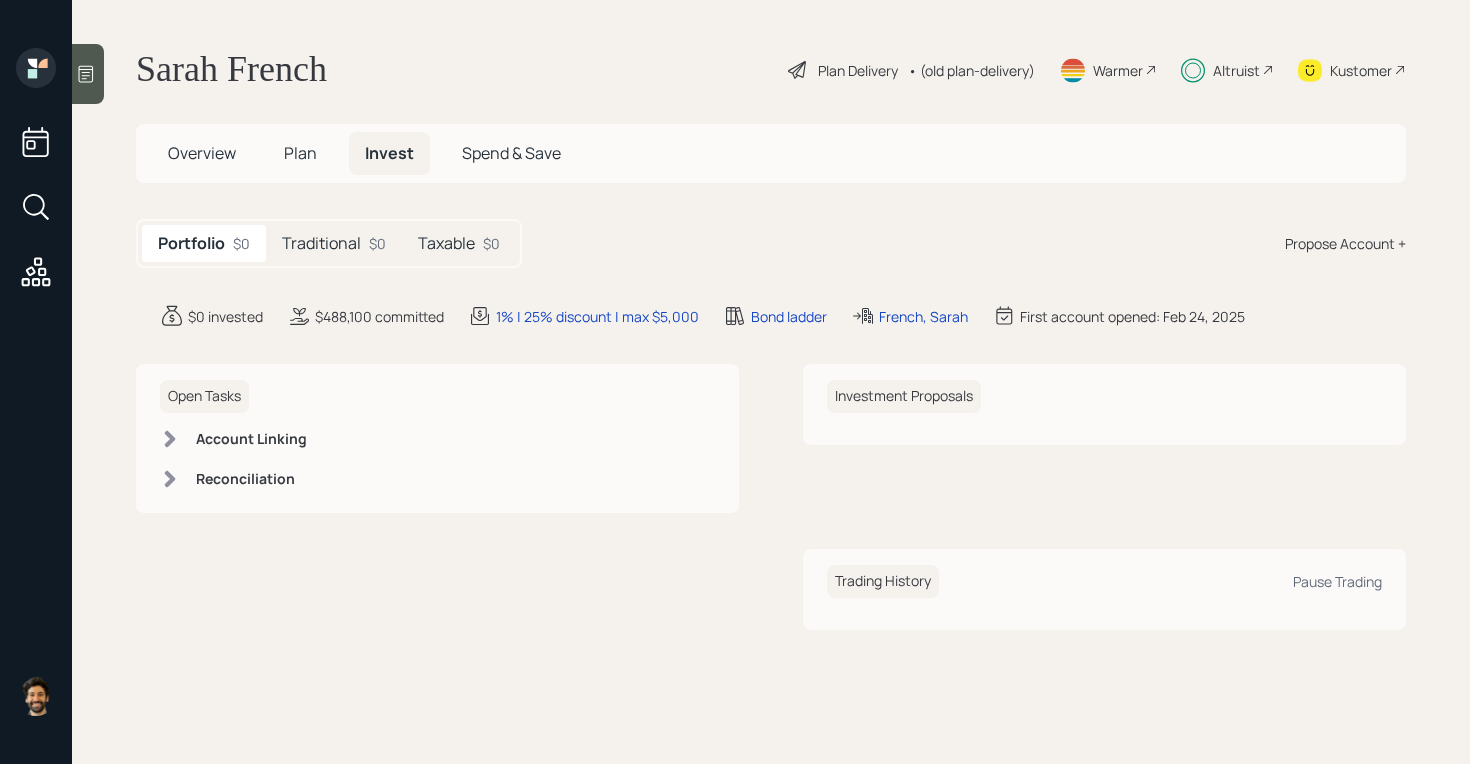 click on "Traditional" at bounding box center (321, 243) 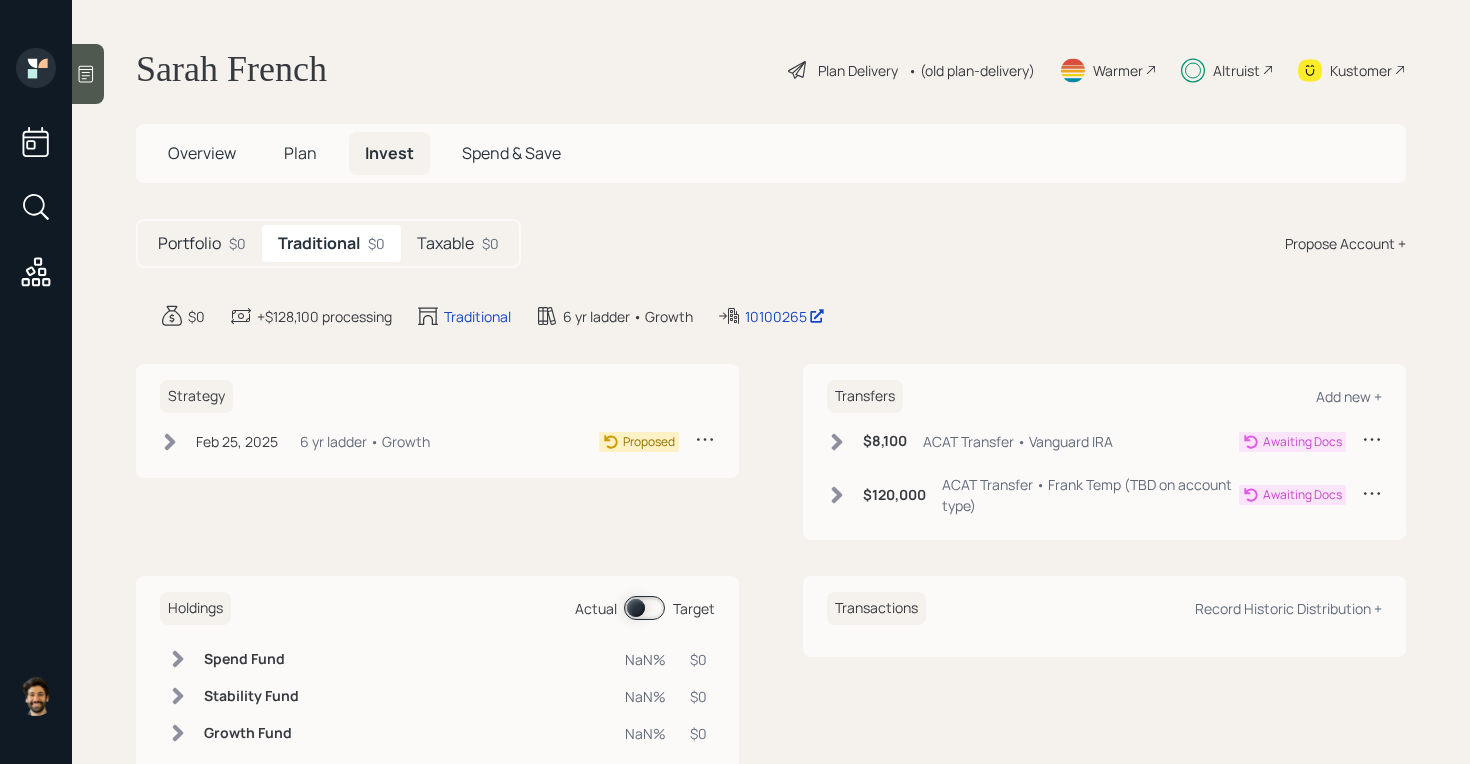 click on "Taxable" at bounding box center (189, 243) 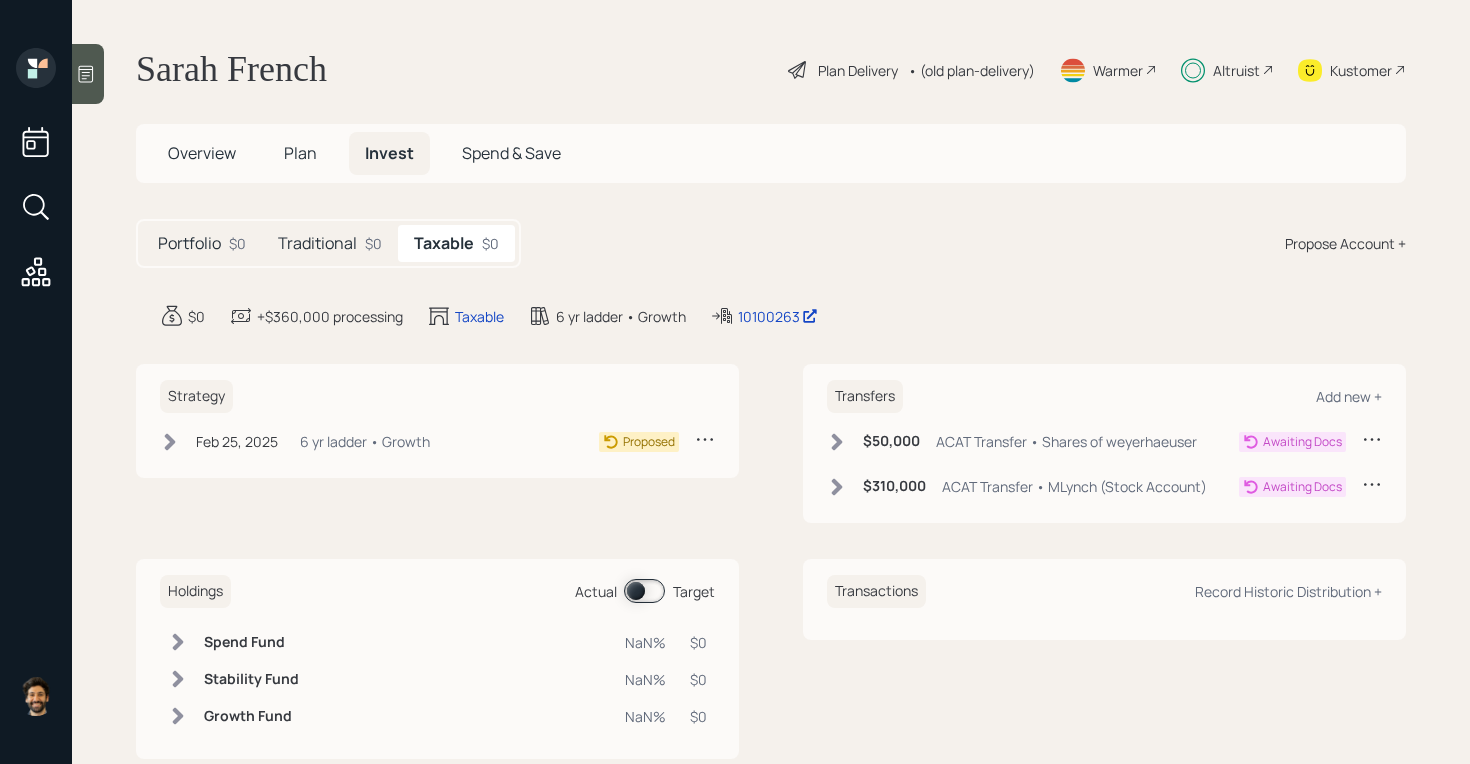 click on "Plan" at bounding box center [202, 153] 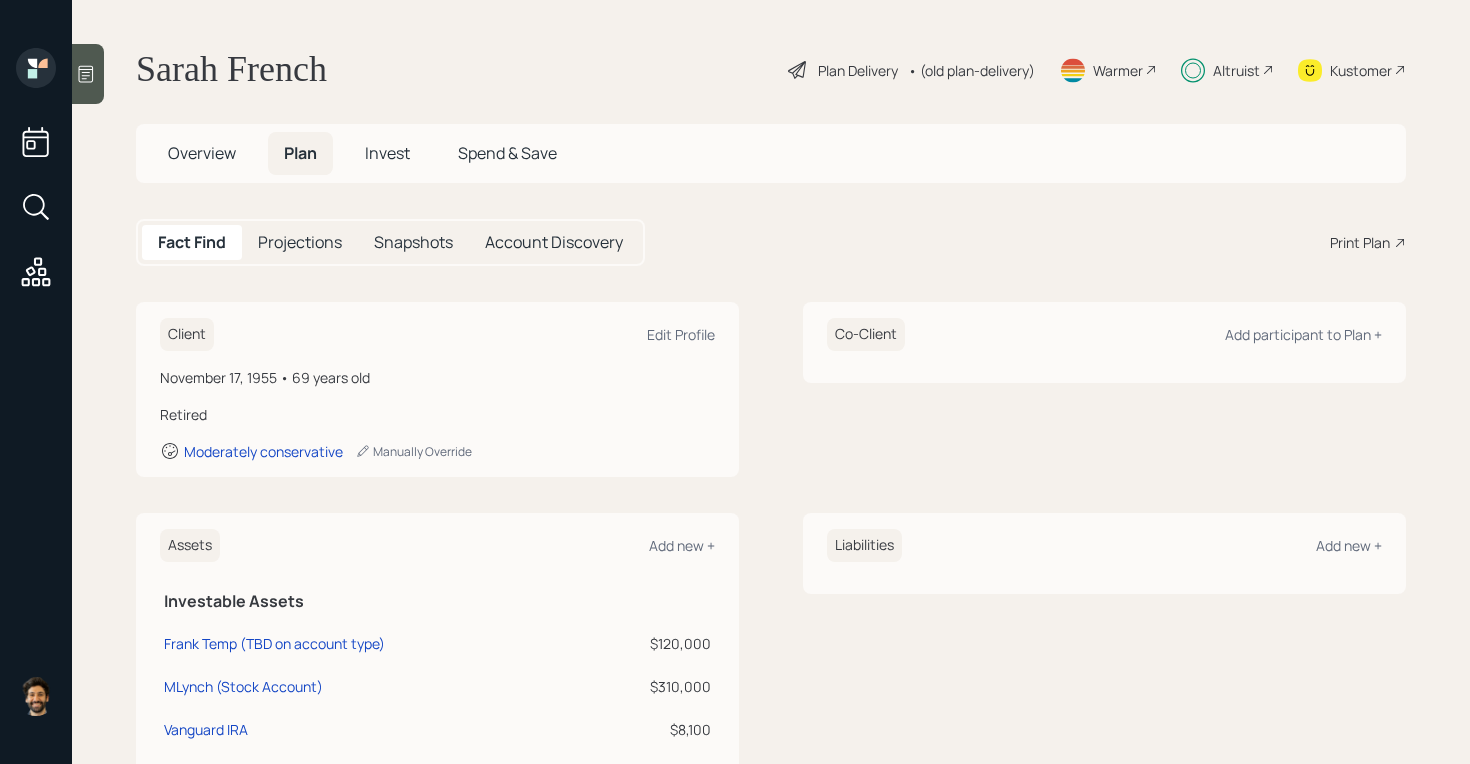 click on "Invest" at bounding box center [202, 153] 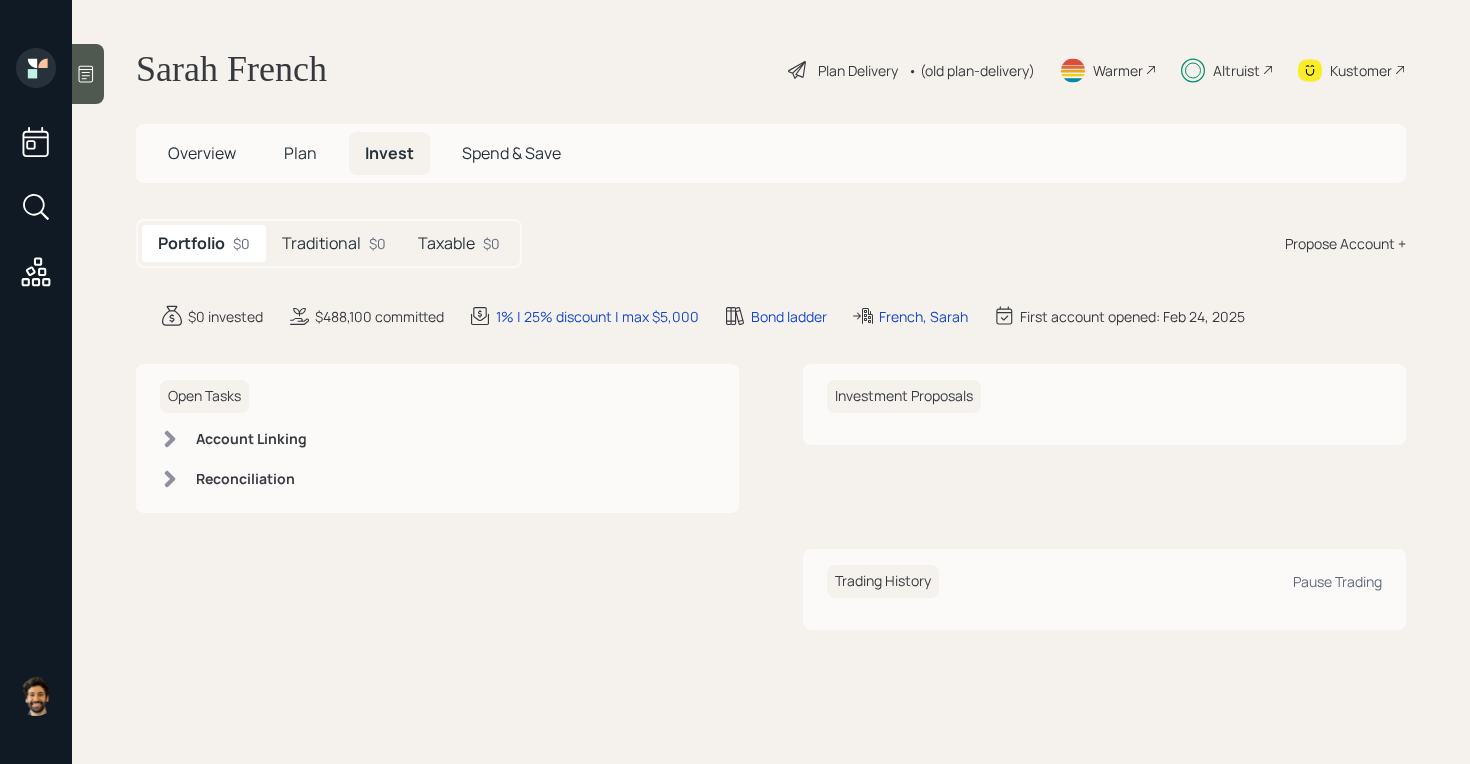 click on "Traditional $0" at bounding box center [334, 243] 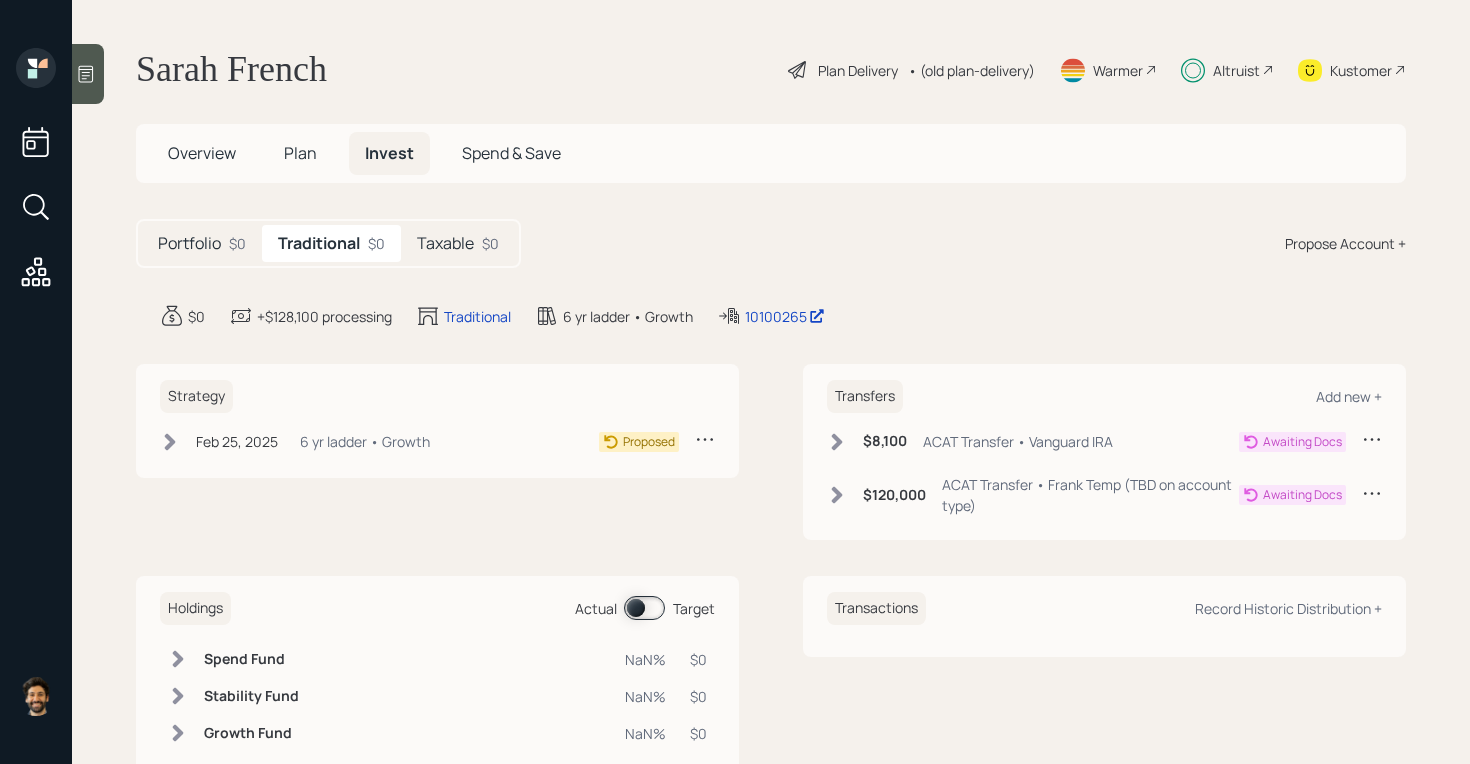 click on "Taxable $0" at bounding box center (458, 243) 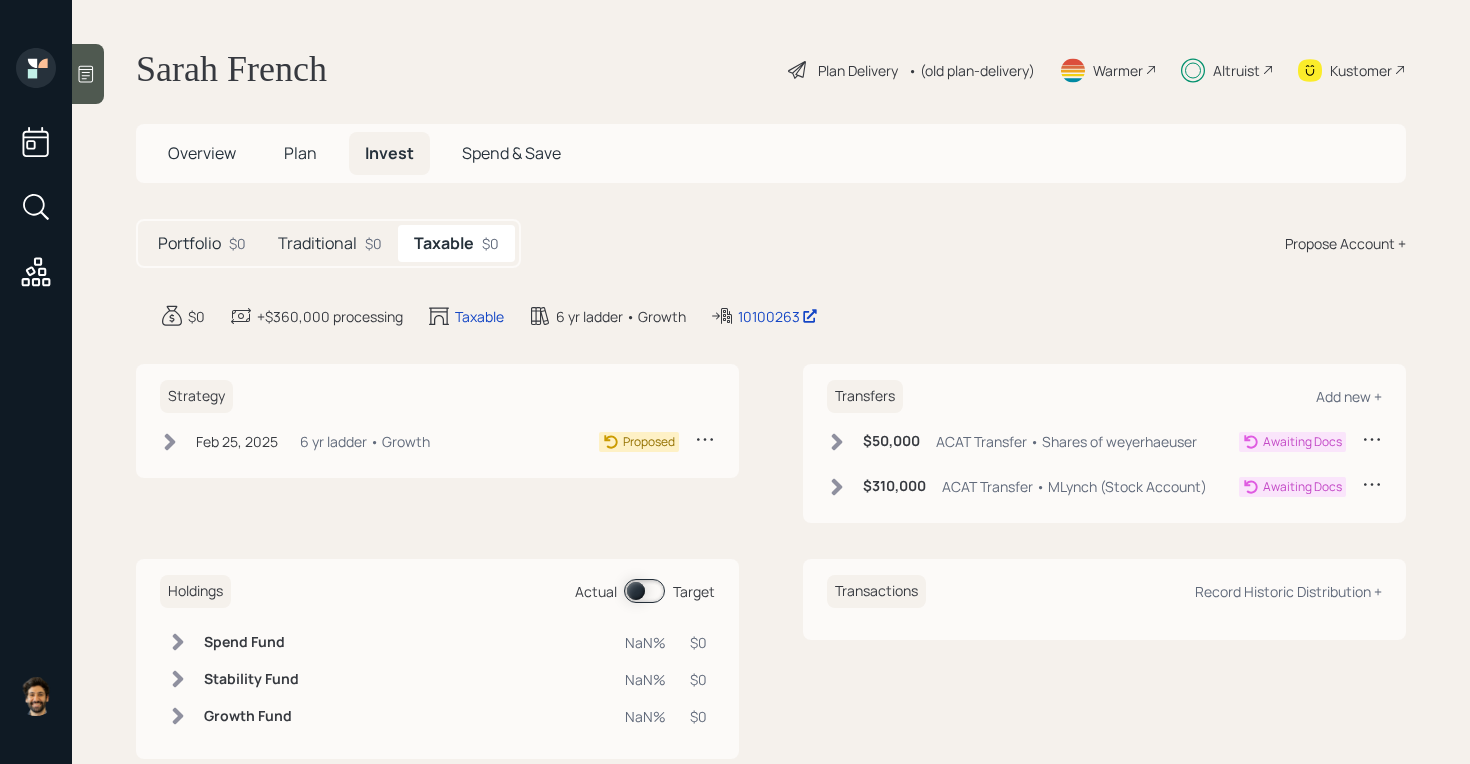click on "Traditional" at bounding box center (189, 243) 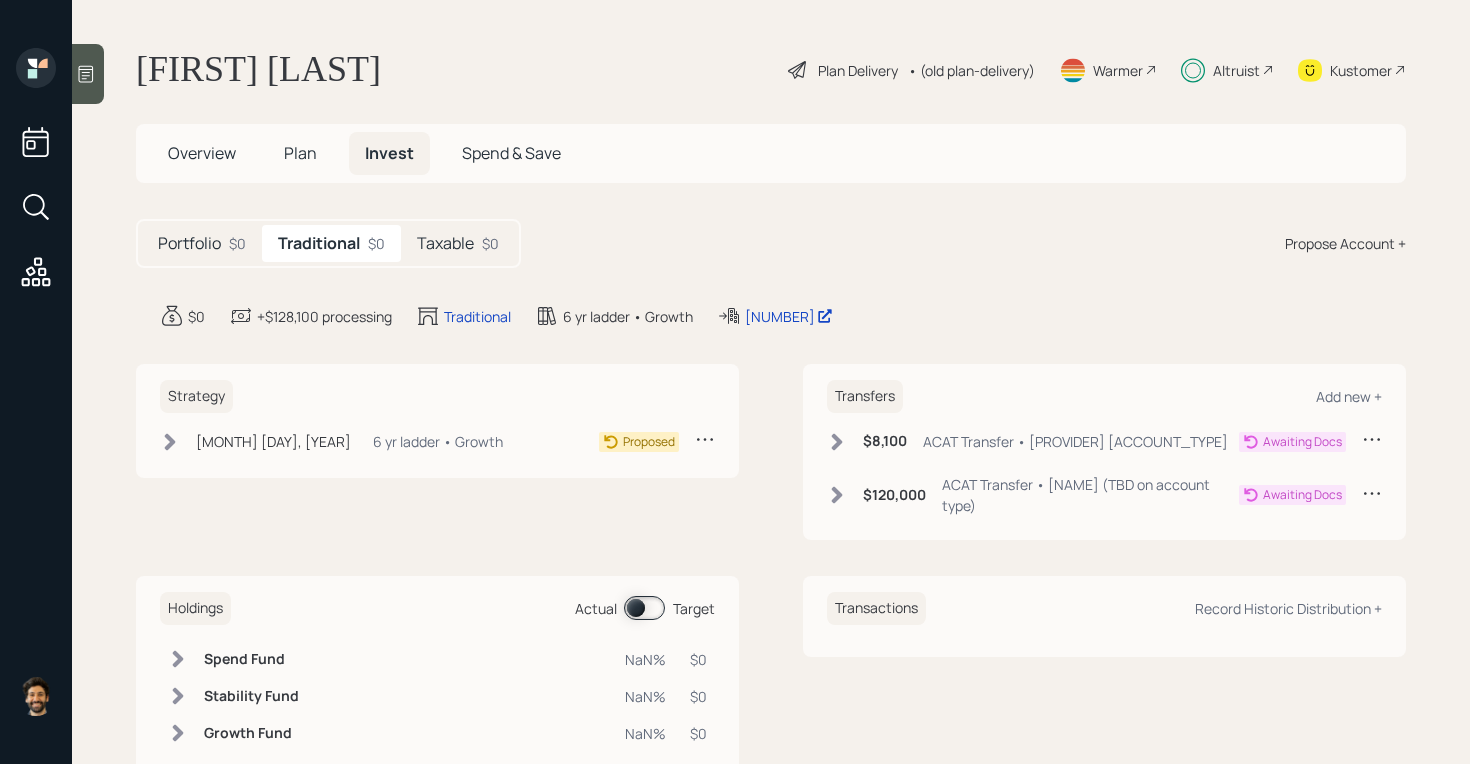 scroll, scrollTop: 0, scrollLeft: 0, axis: both 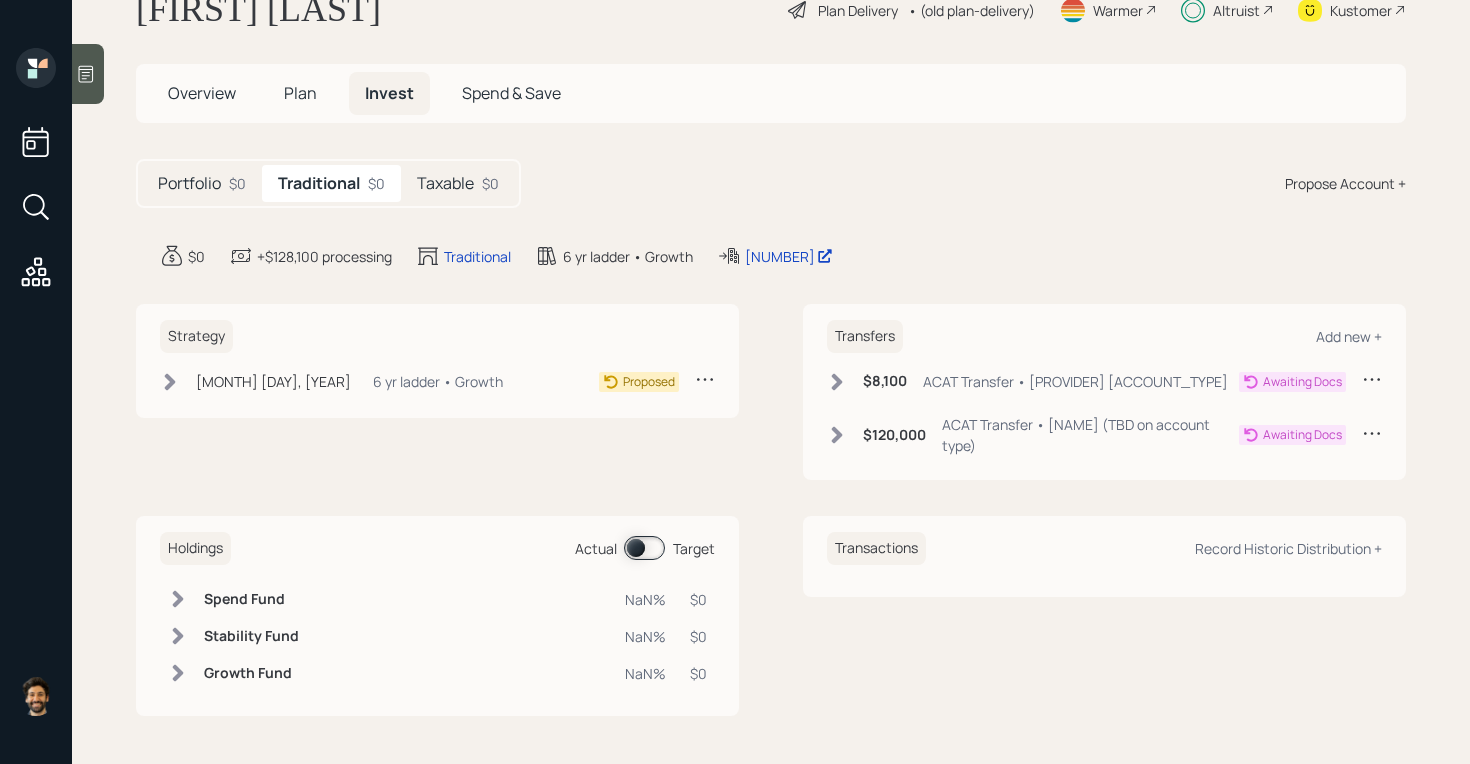 click on "Plan" at bounding box center [202, 93] 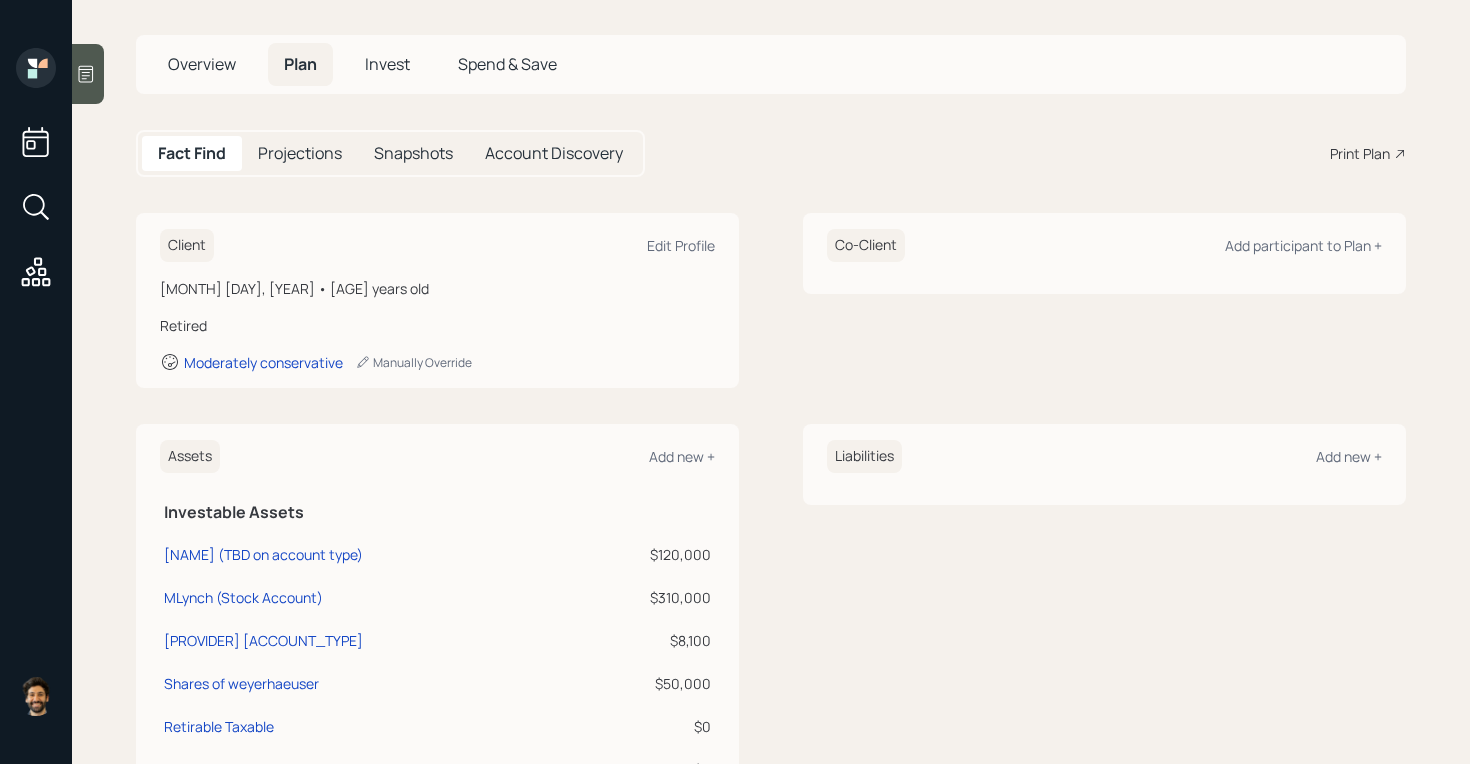 scroll, scrollTop: 92, scrollLeft: 0, axis: vertical 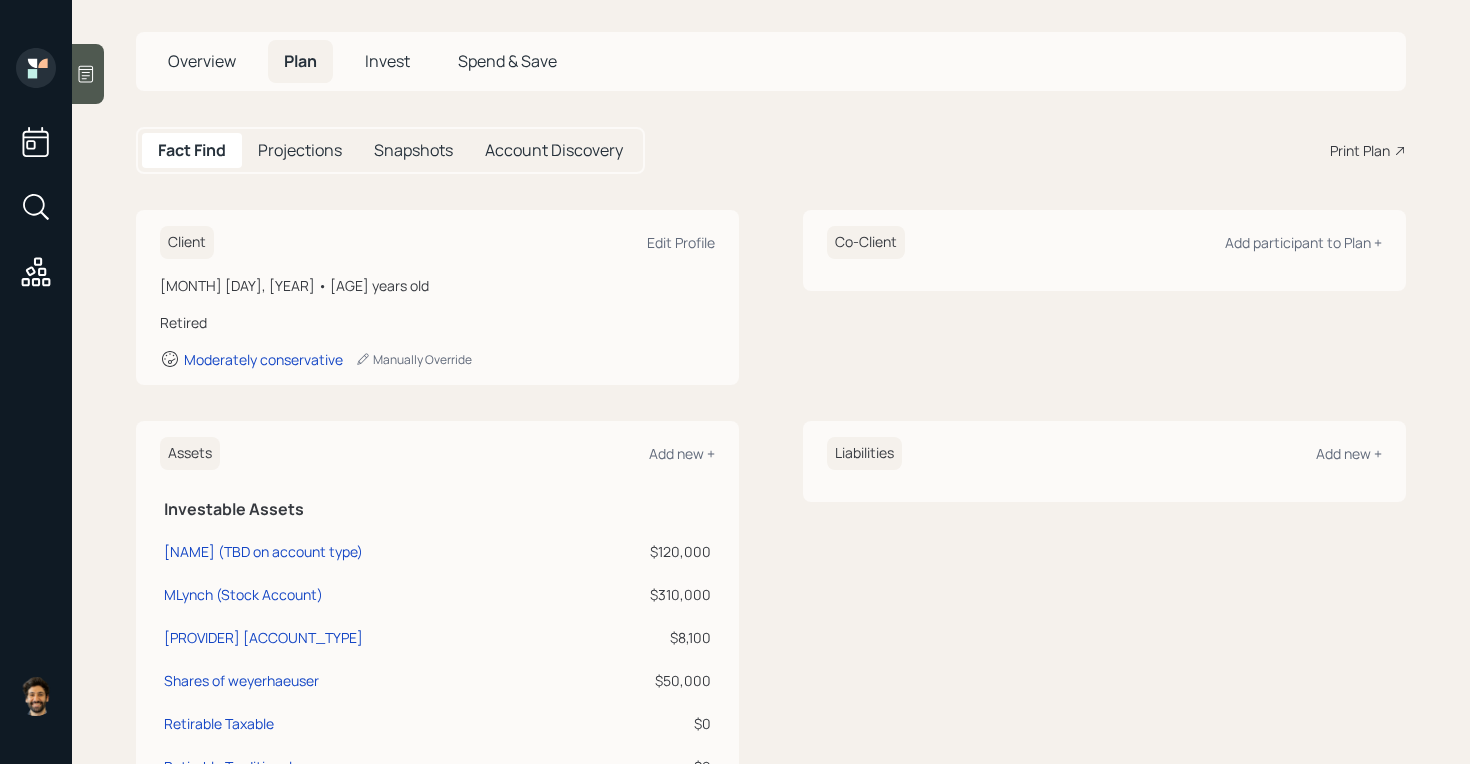 click on "Overview" at bounding box center [202, 61] 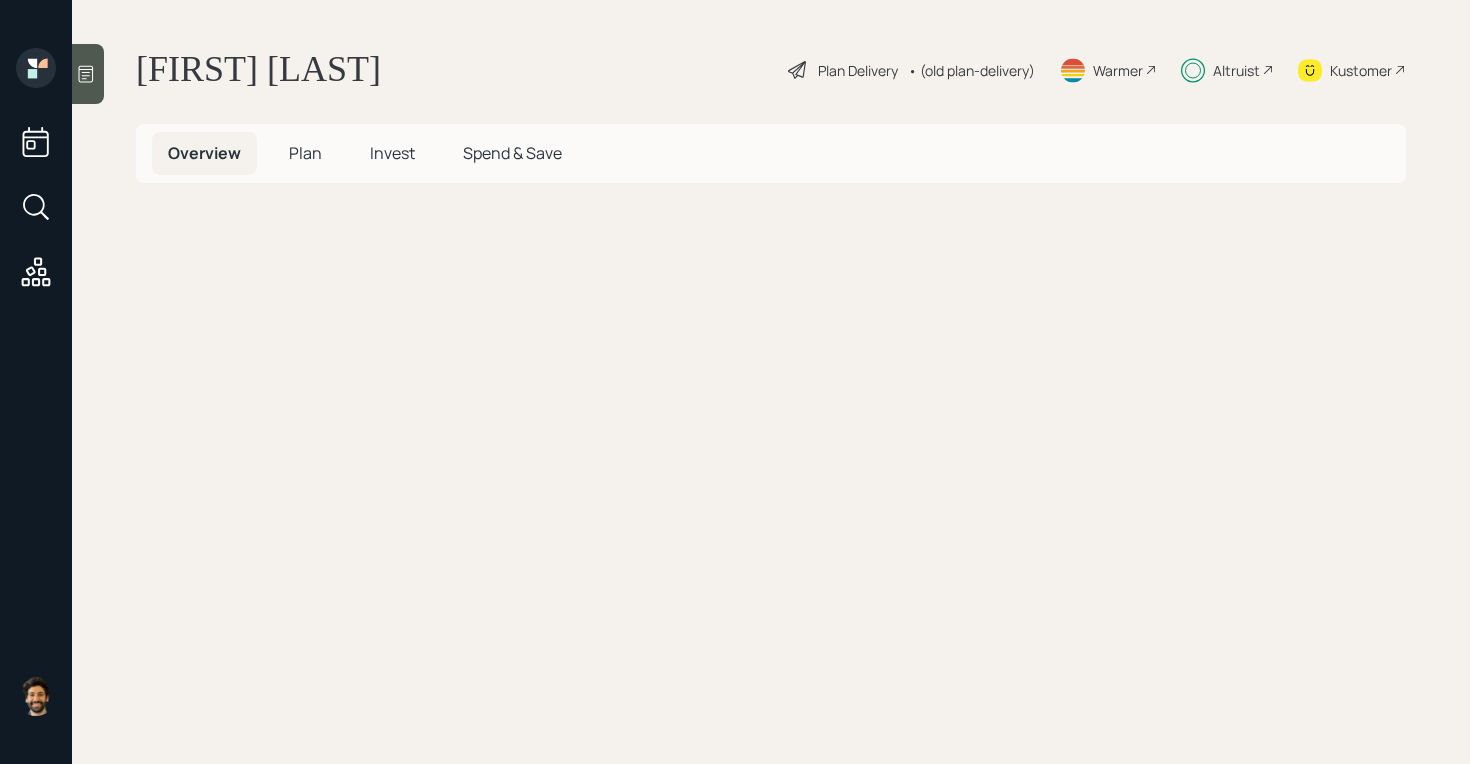 scroll, scrollTop: 0, scrollLeft: 0, axis: both 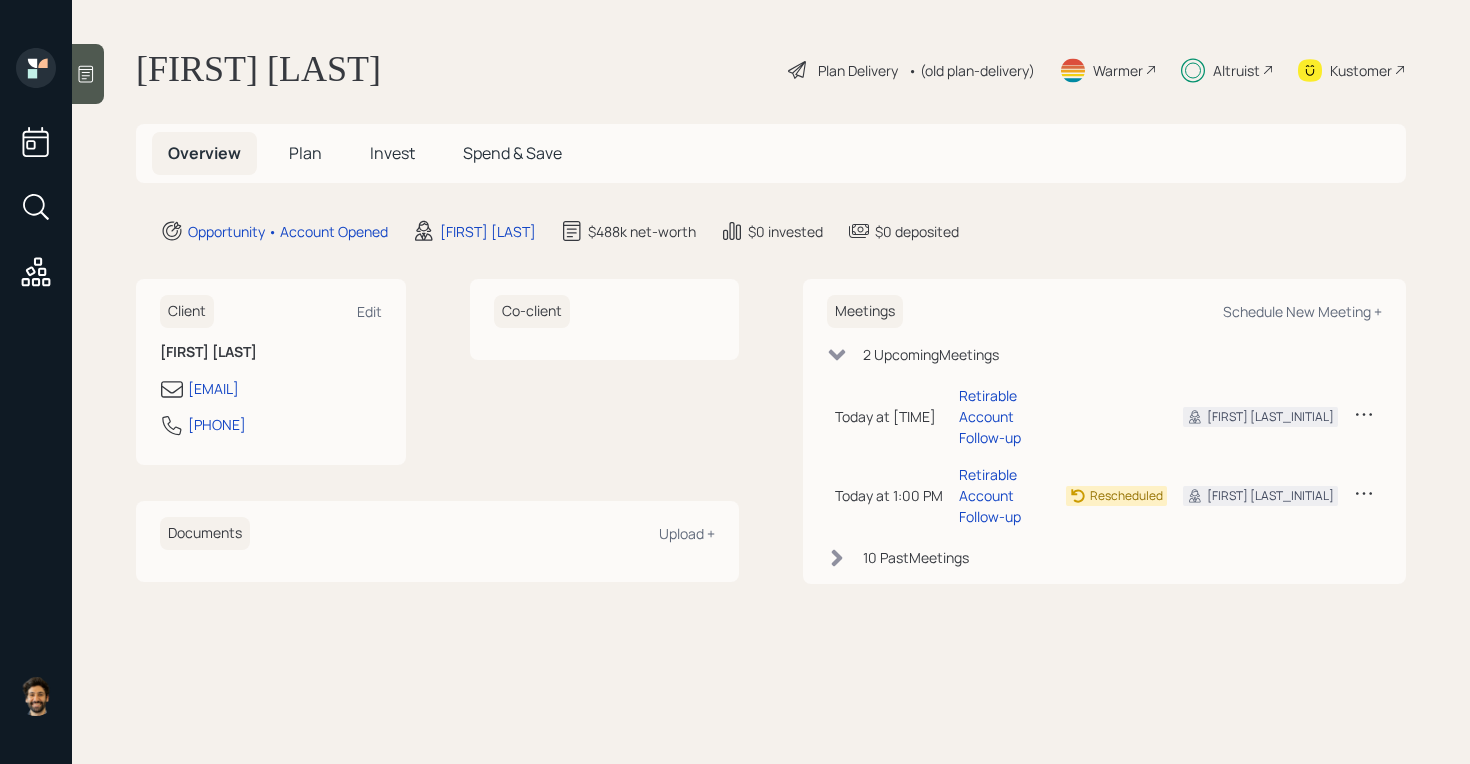 click on "10   Past  Meeting s" at bounding box center (931, 354) 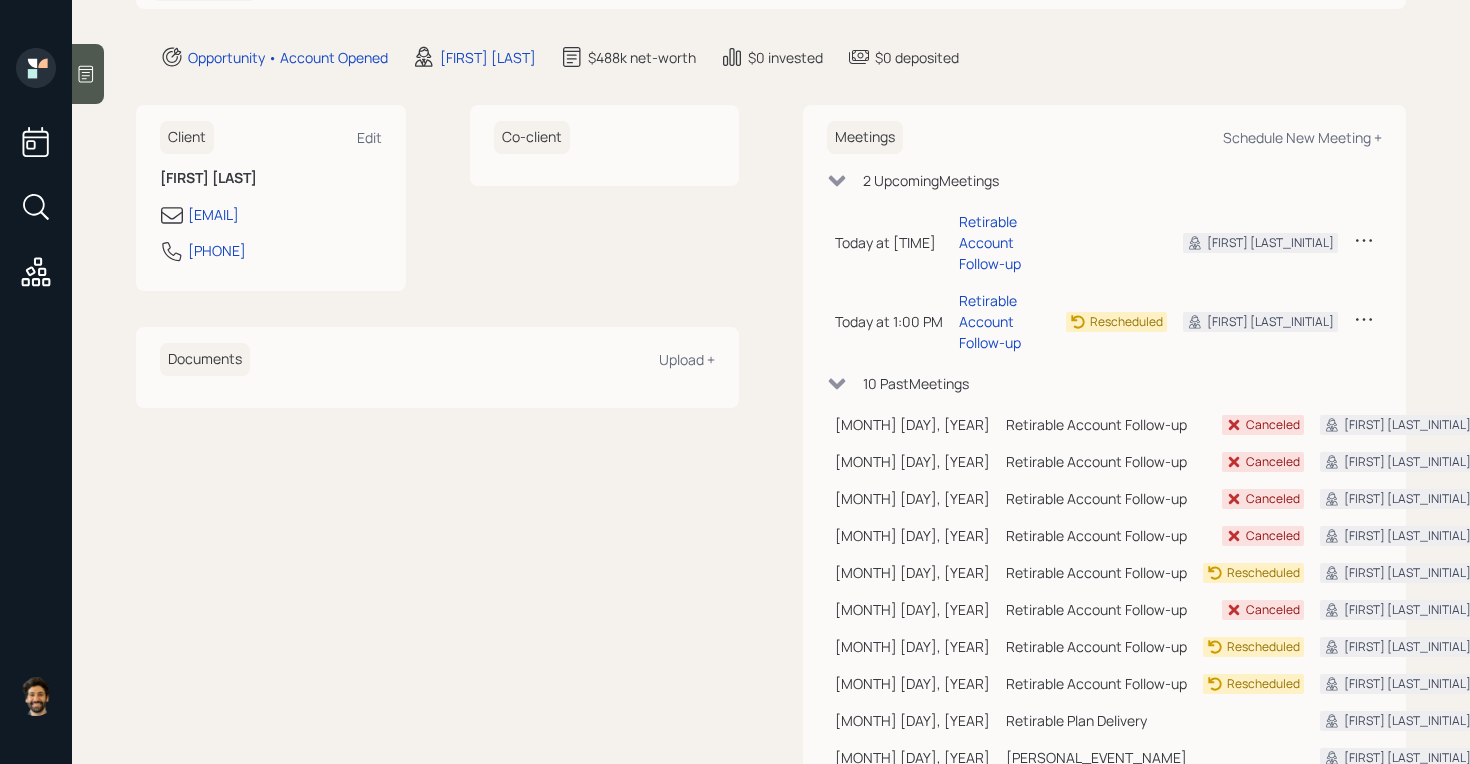 scroll, scrollTop: 0, scrollLeft: 0, axis: both 